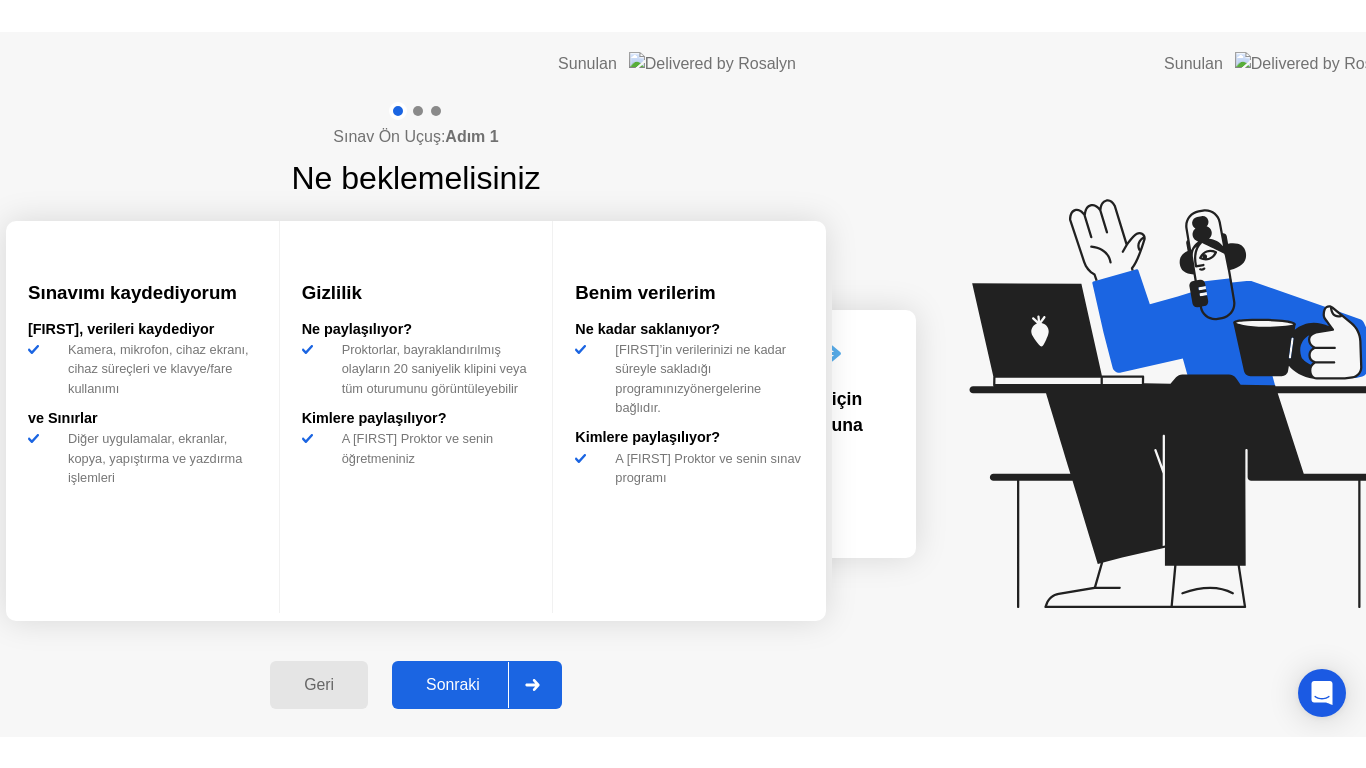 scroll, scrollTop: 0, scrollLeft: 0, axis: both 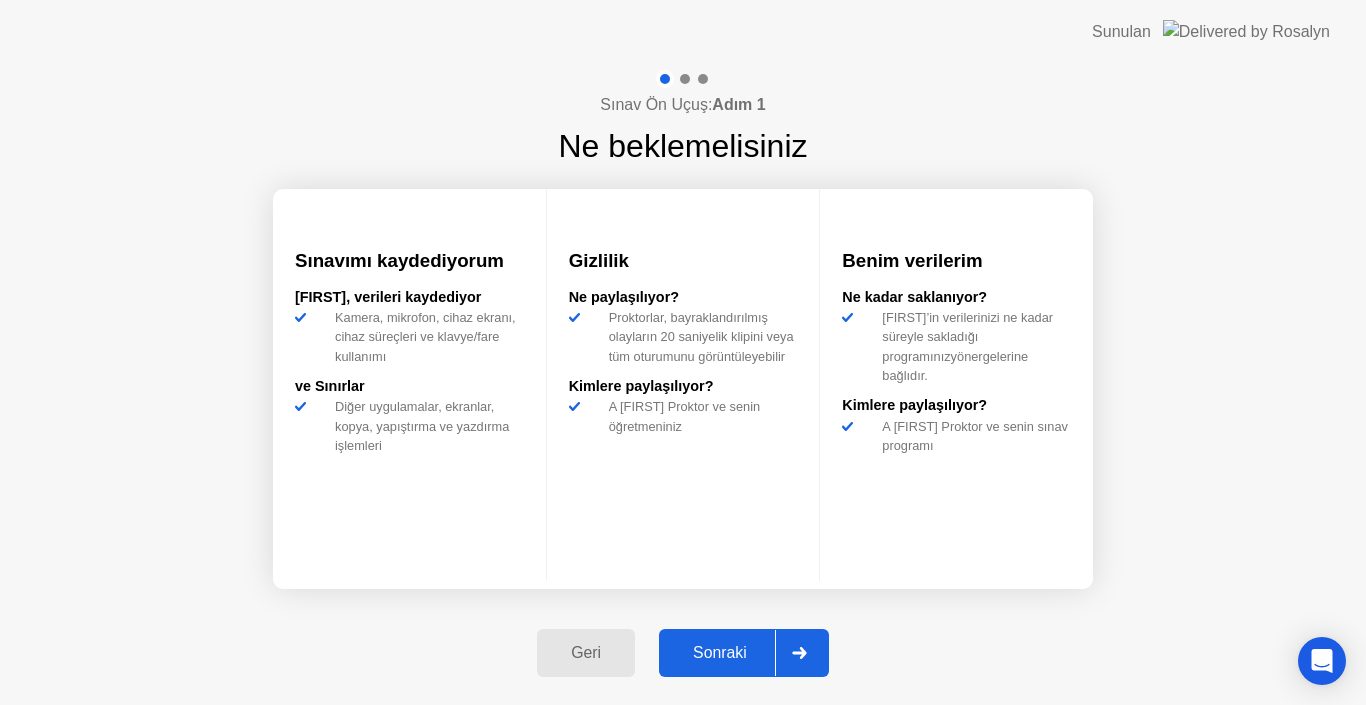 click on "Sonraki" 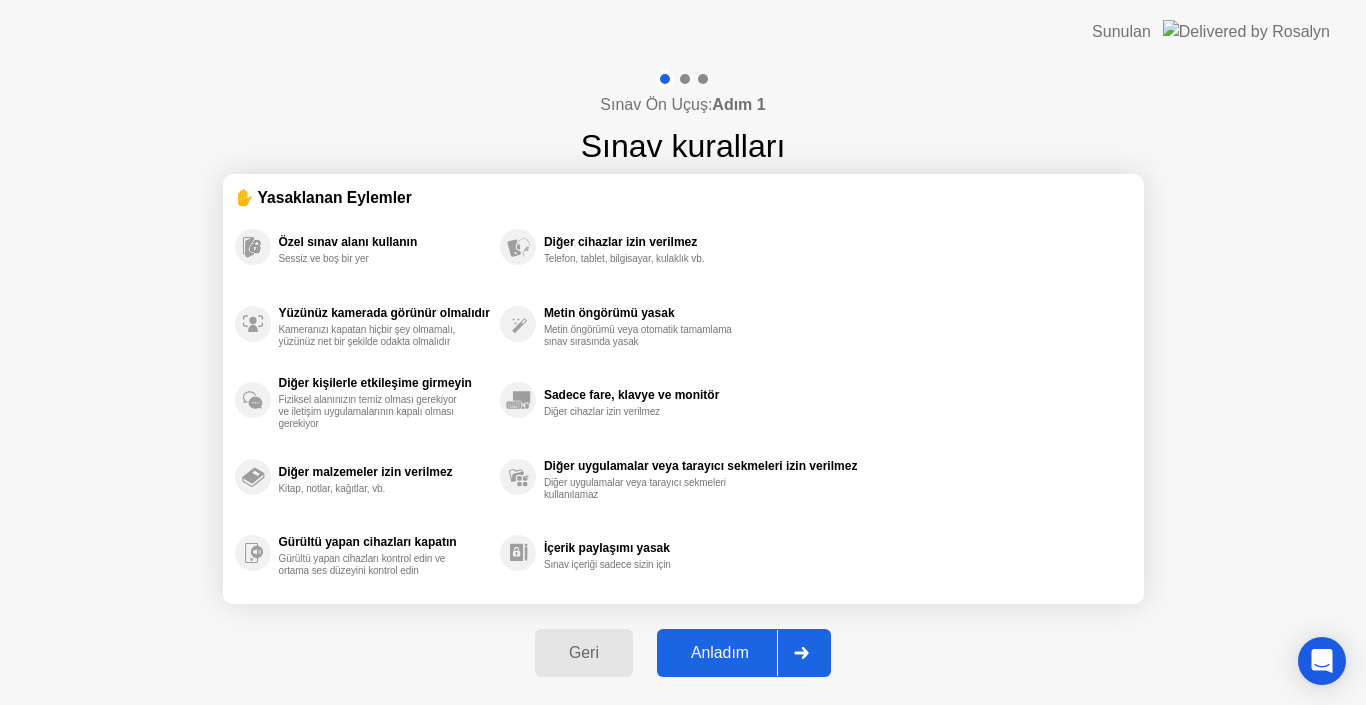 click on "Anladım" 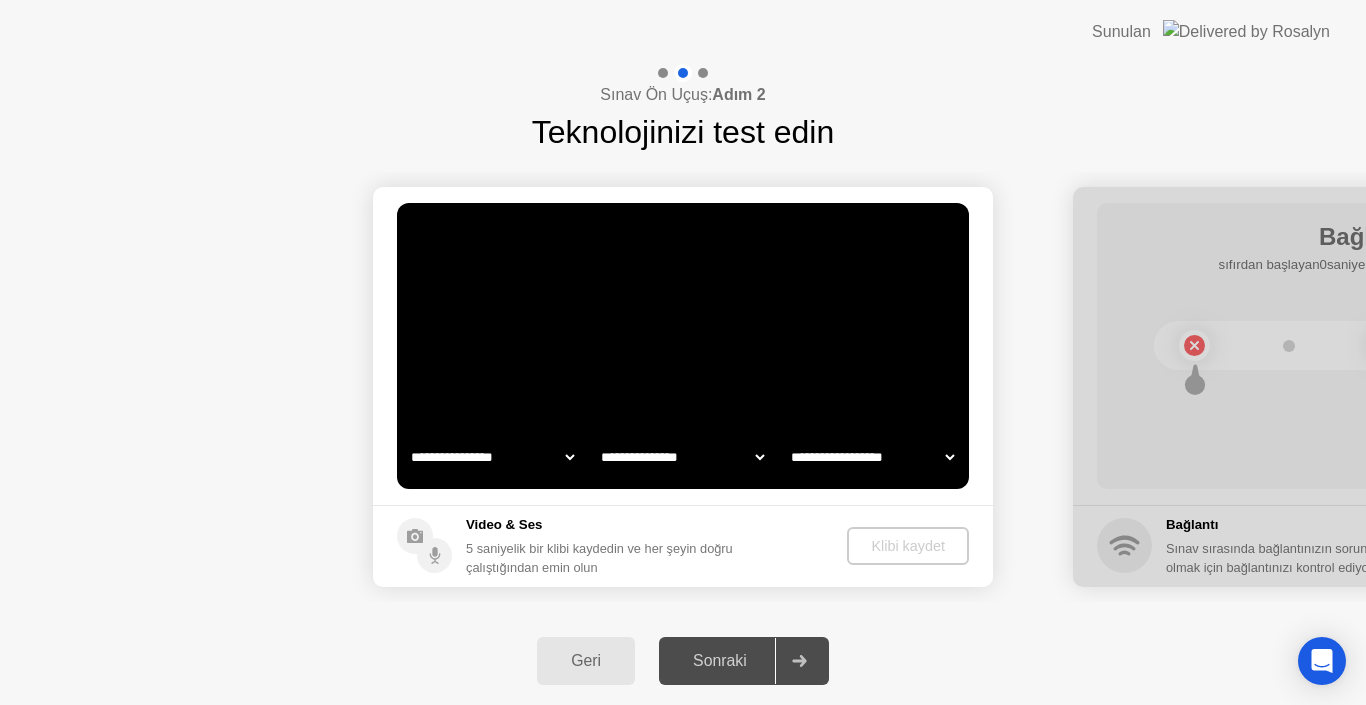 select on "**********" 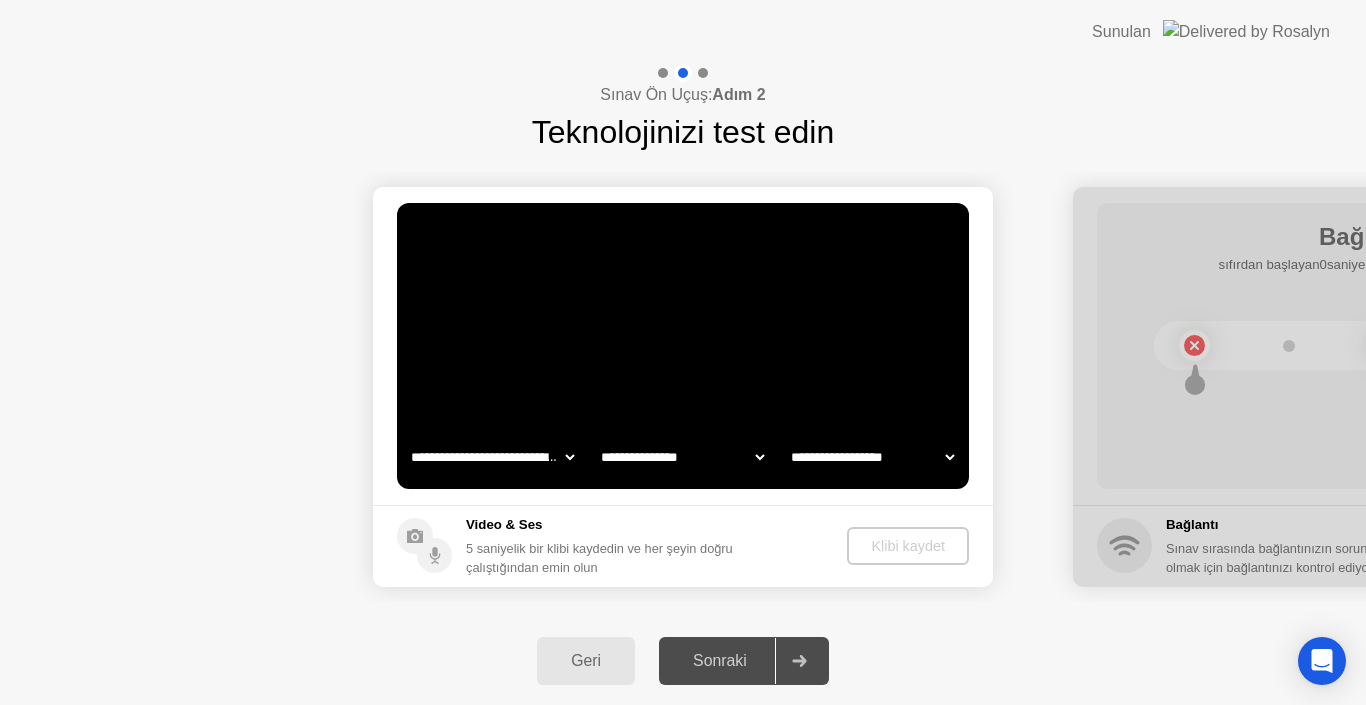 select on "*******" 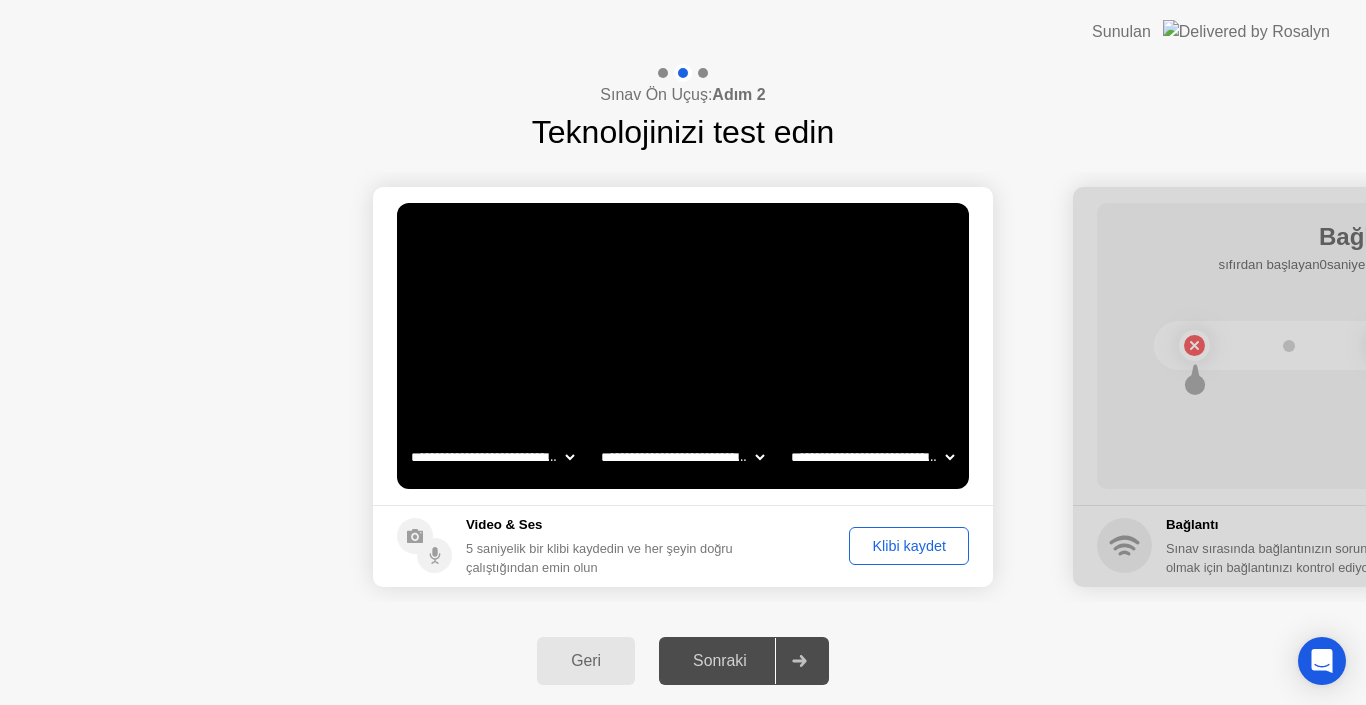 click on "Klibi kaydet" 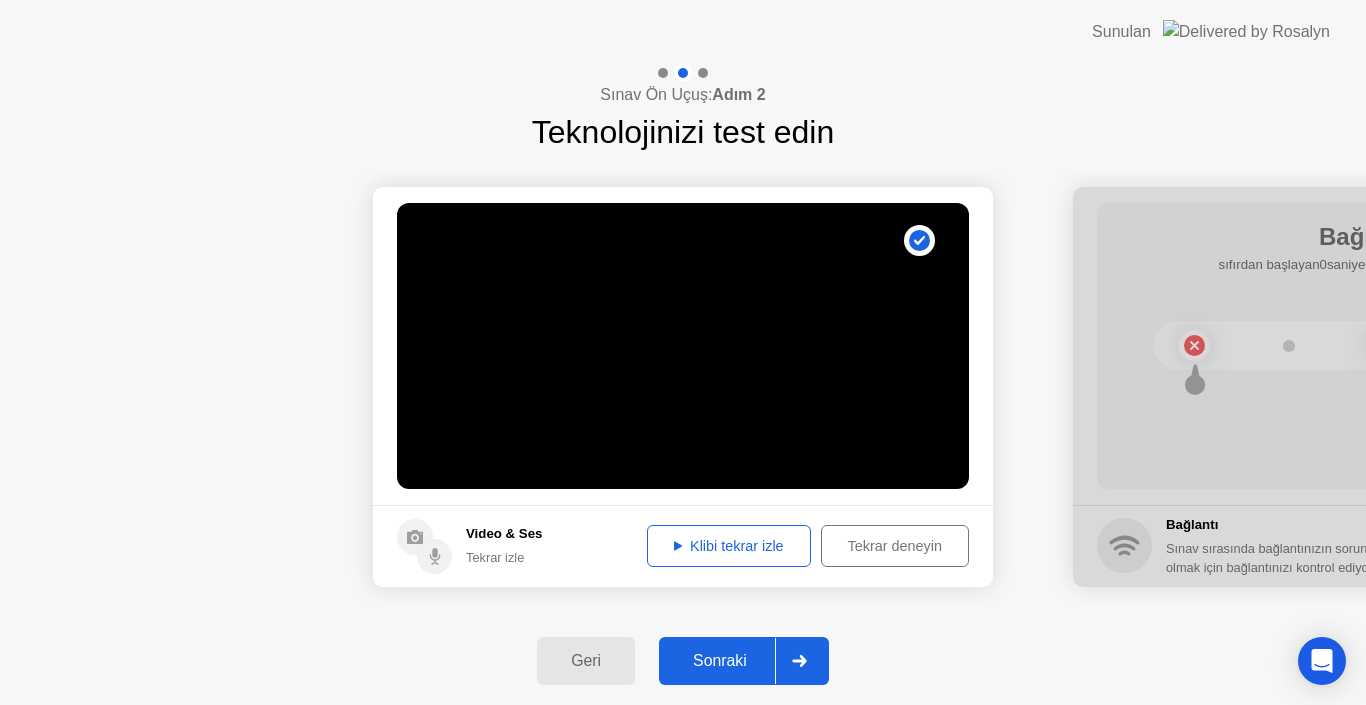 click on "Klibi tekrar izle" 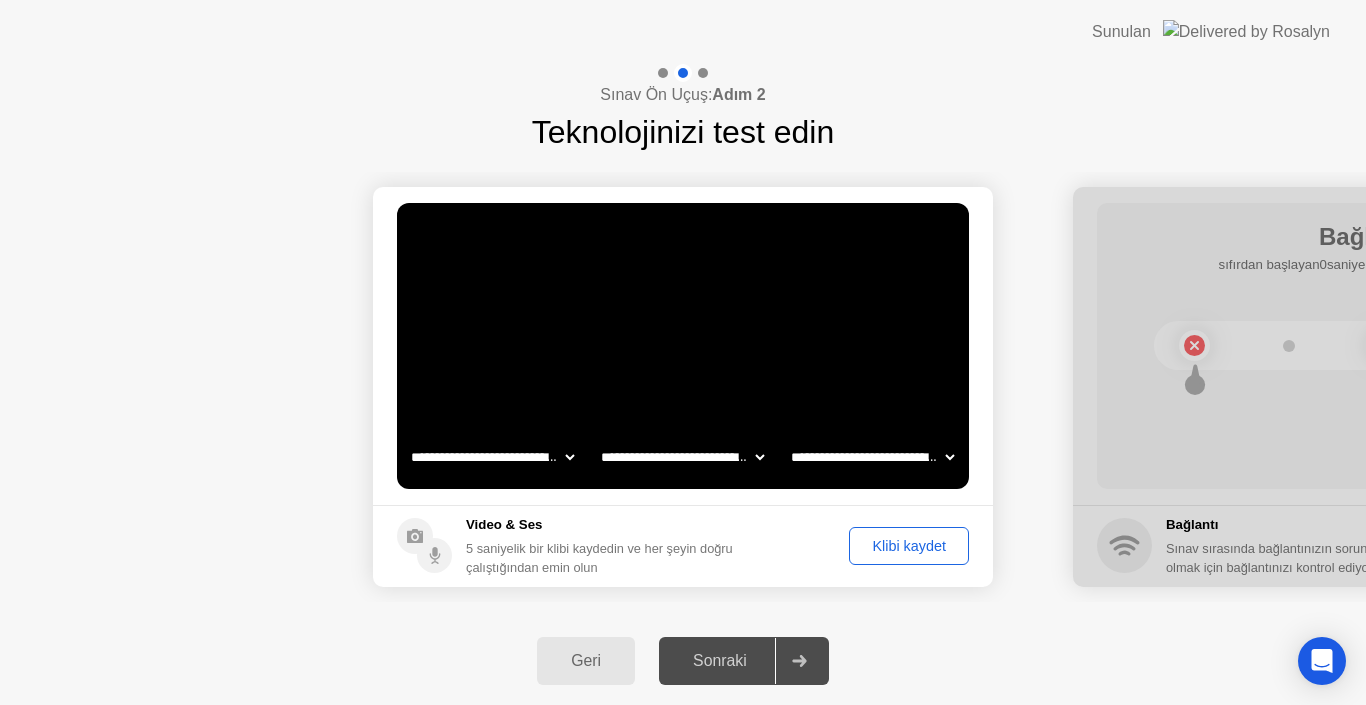 click on "Klibi kaydet" 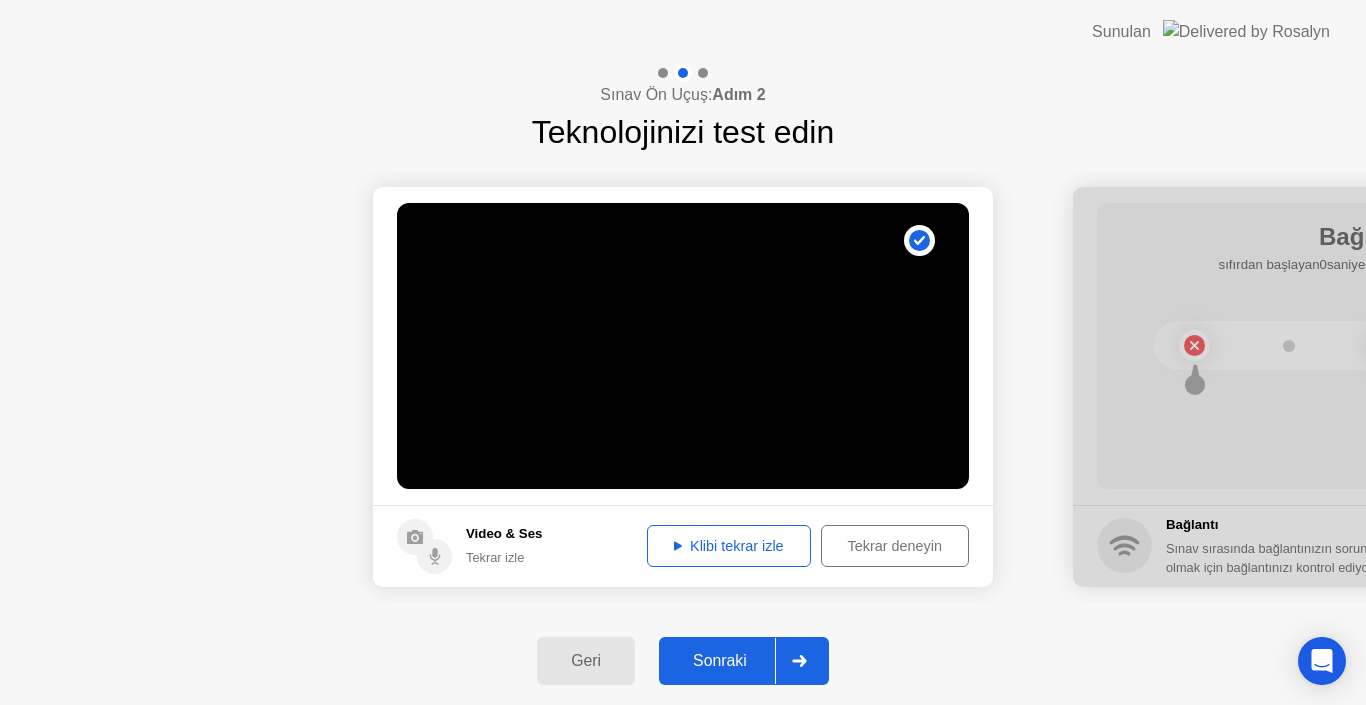 click on "Klibi tekrar izle" 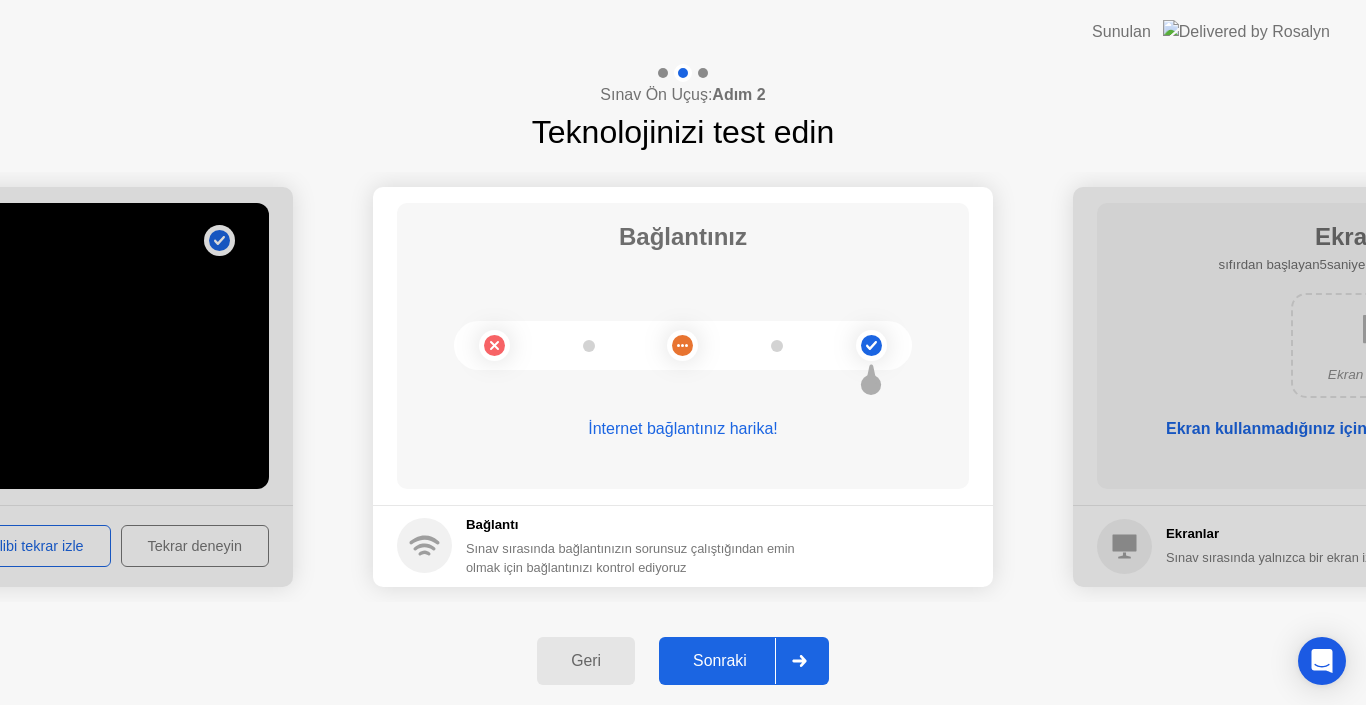 click on "Sonraki" 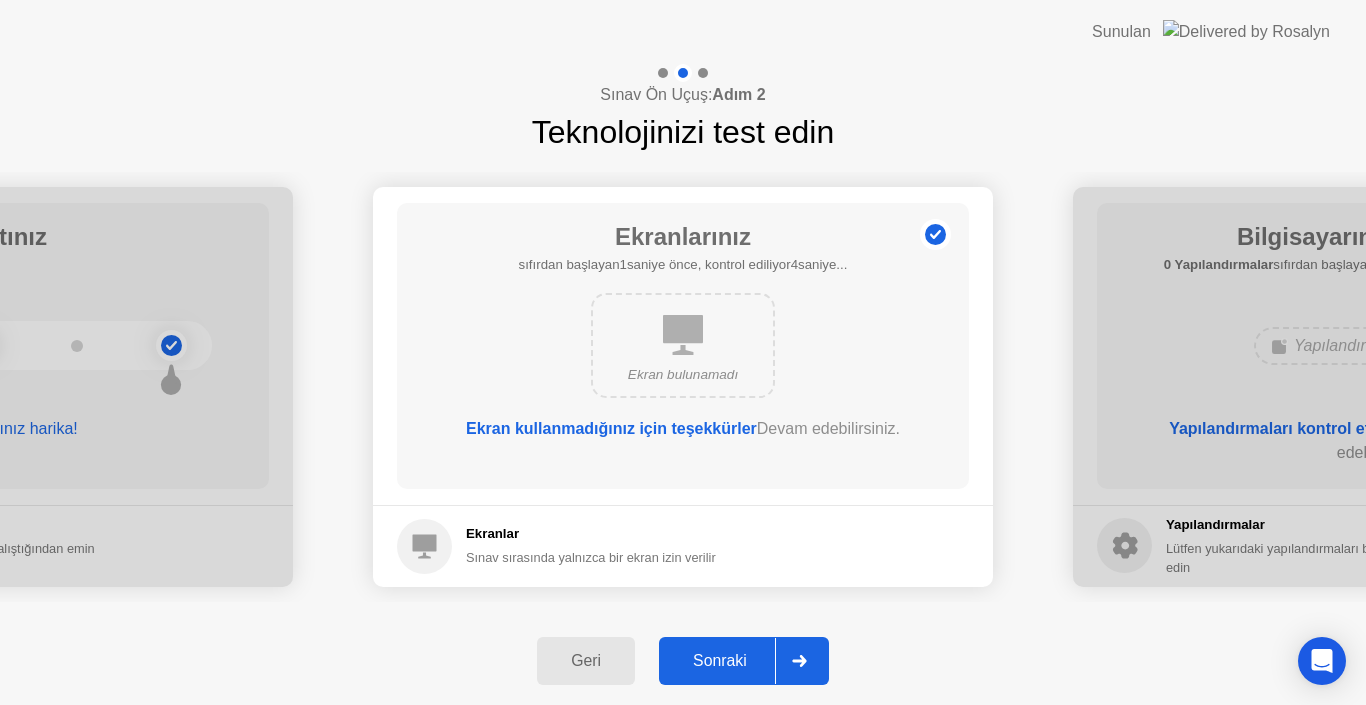 click on "Sonraki" 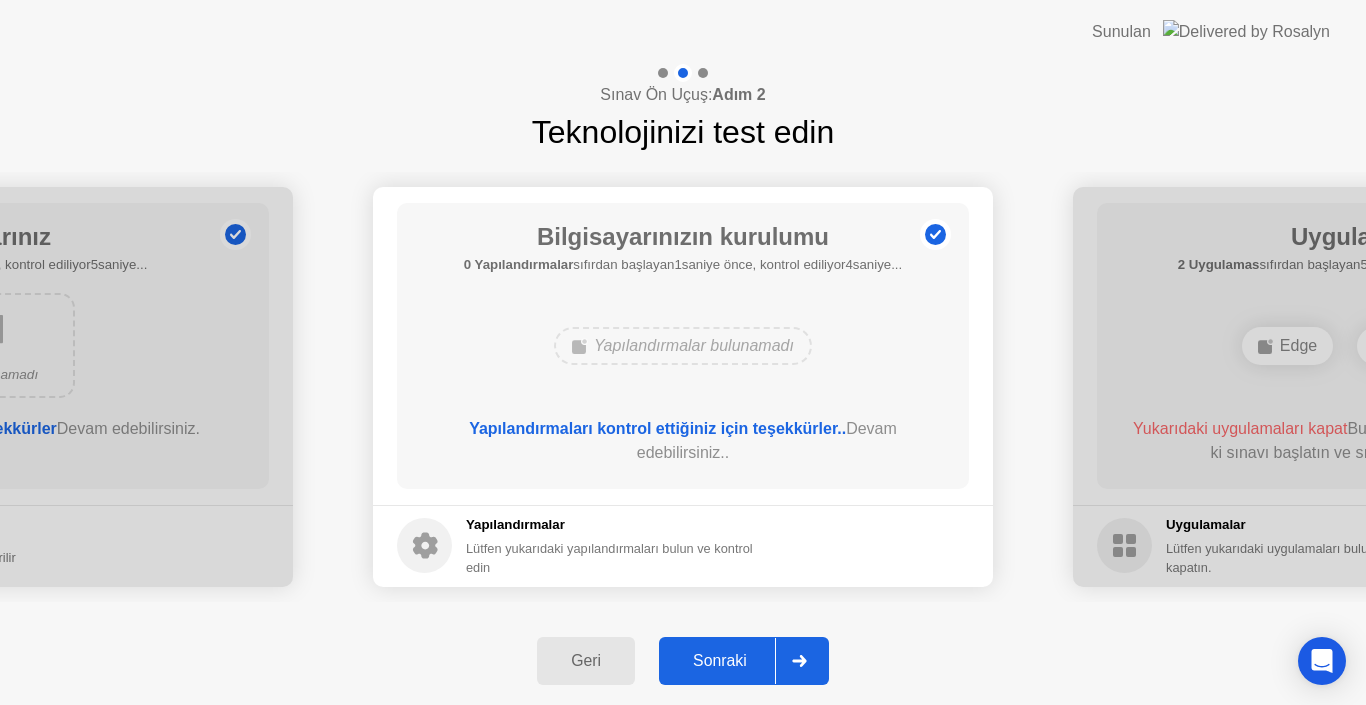 click on "Sonraki" 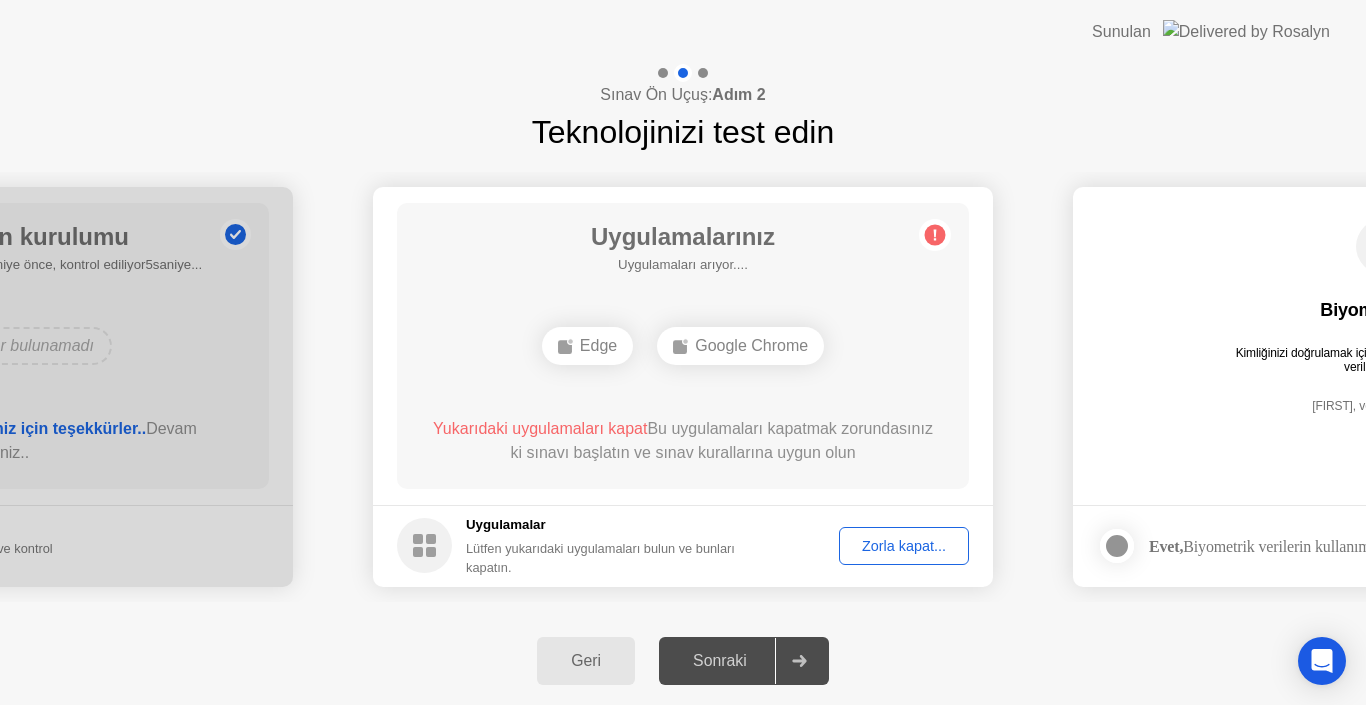 click on "Zorla kapat..." 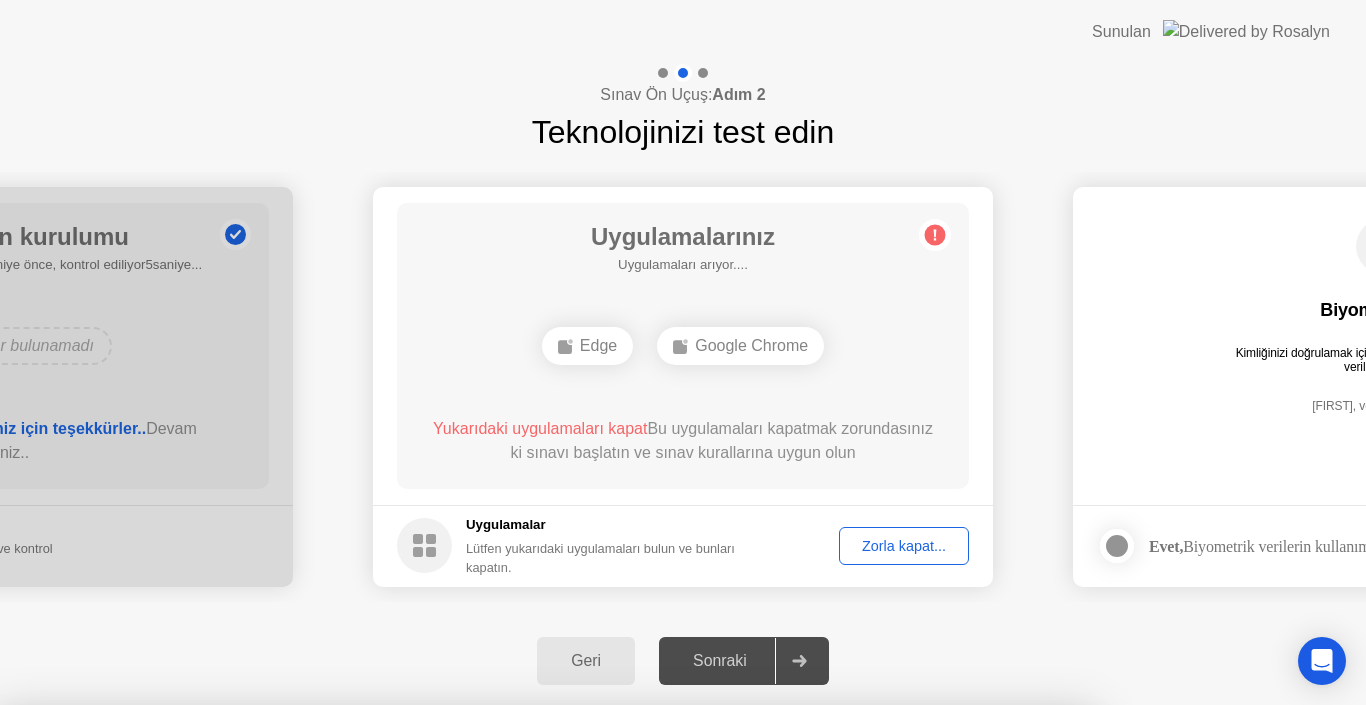 click on "Onayla" at bounding box center [604, 981] 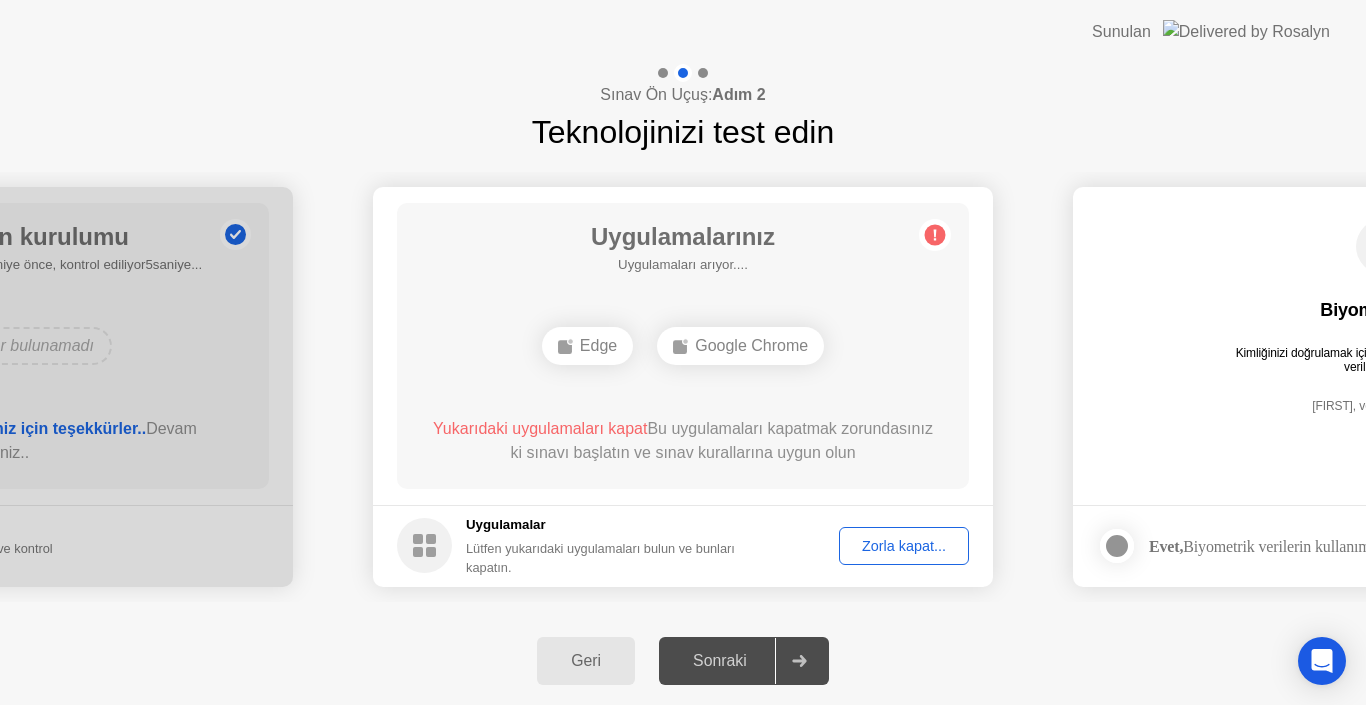click on "Zorla kapat..." 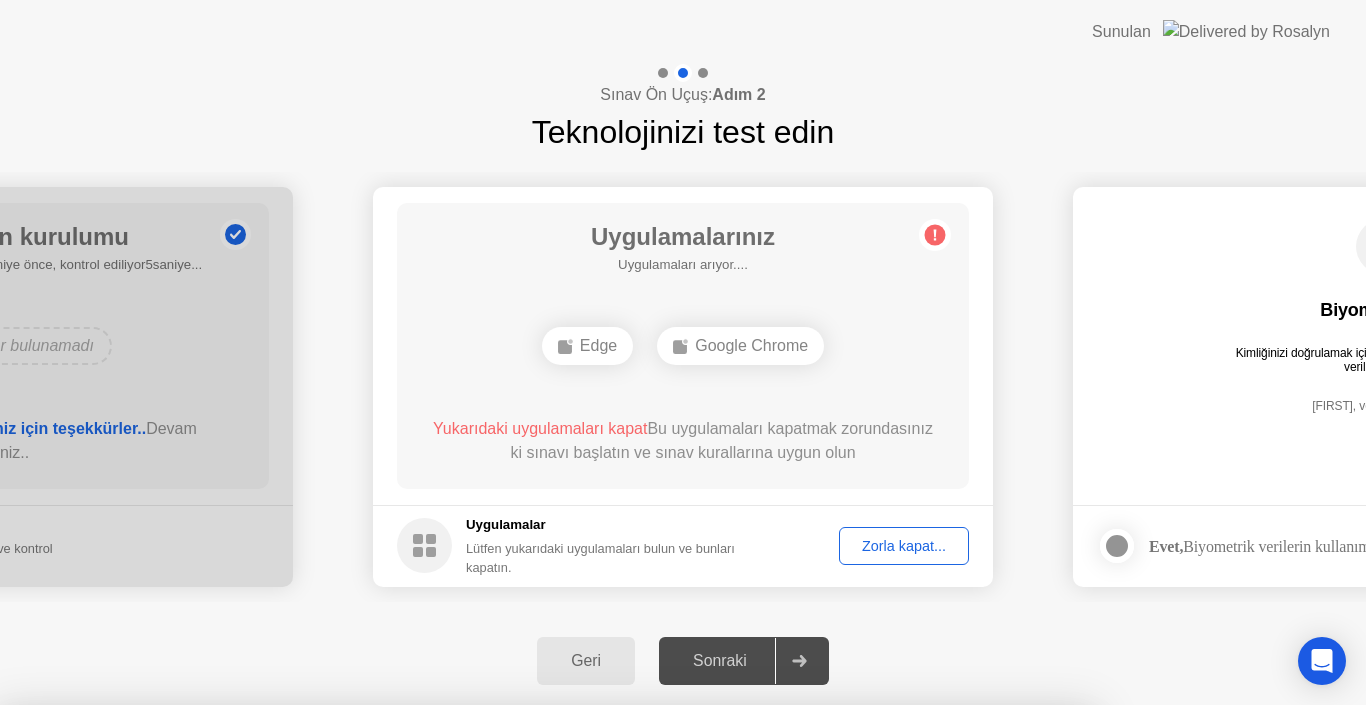 click on "Onayla" at bounding box center [604, 981] 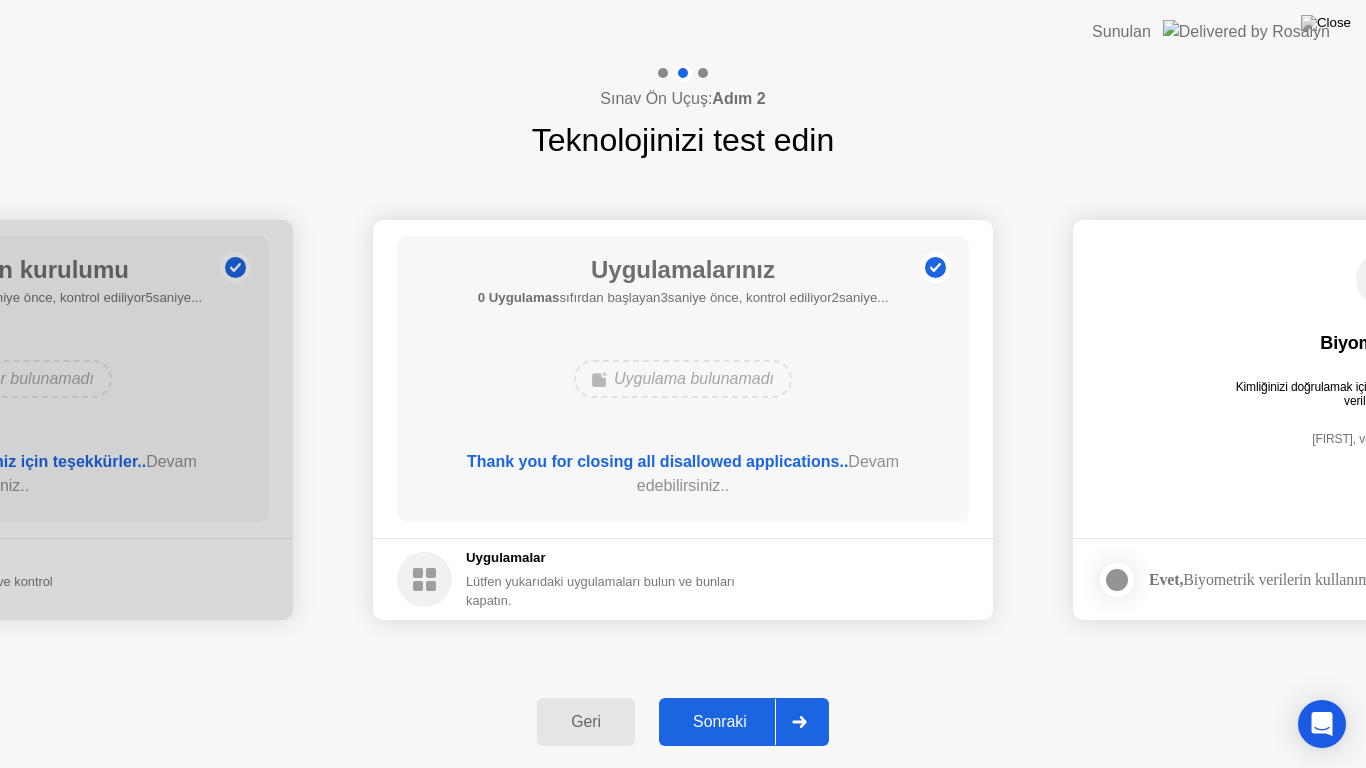 click on "Sonraki" 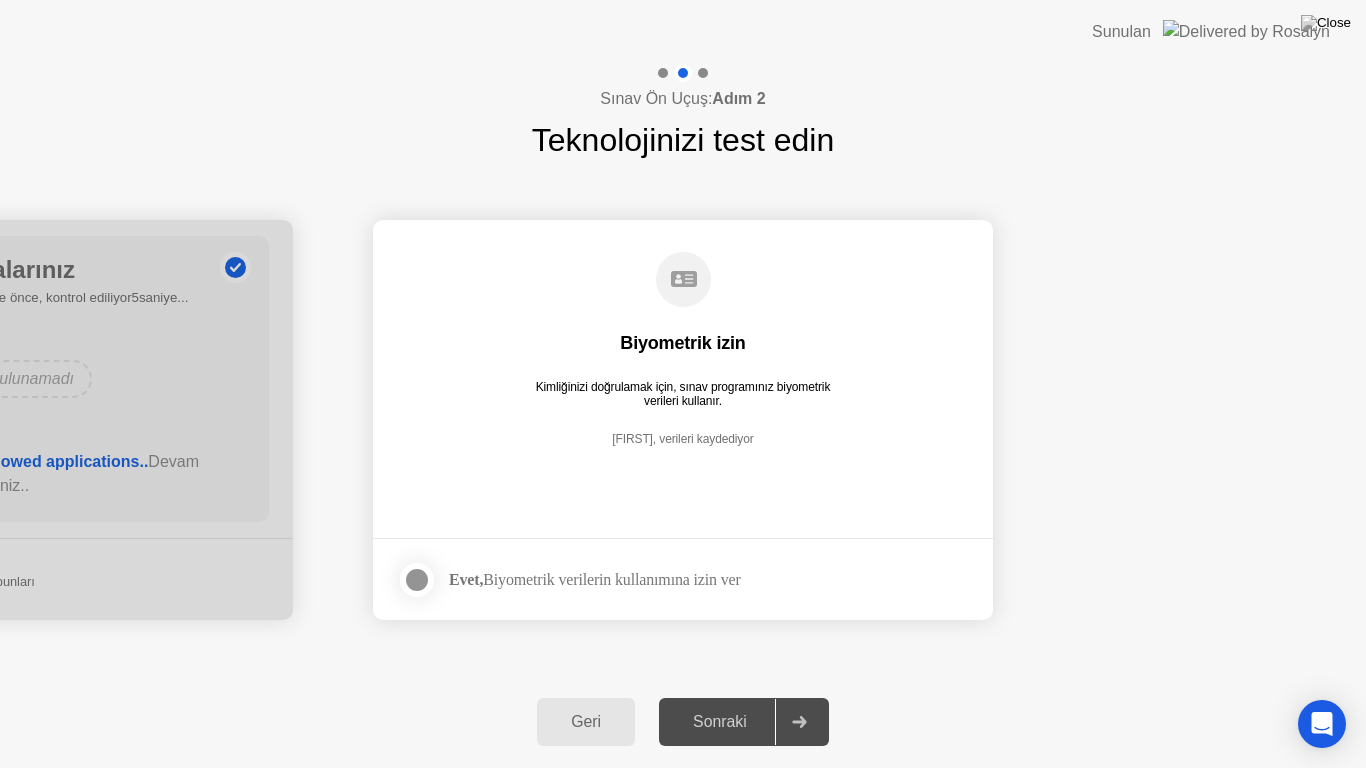 click 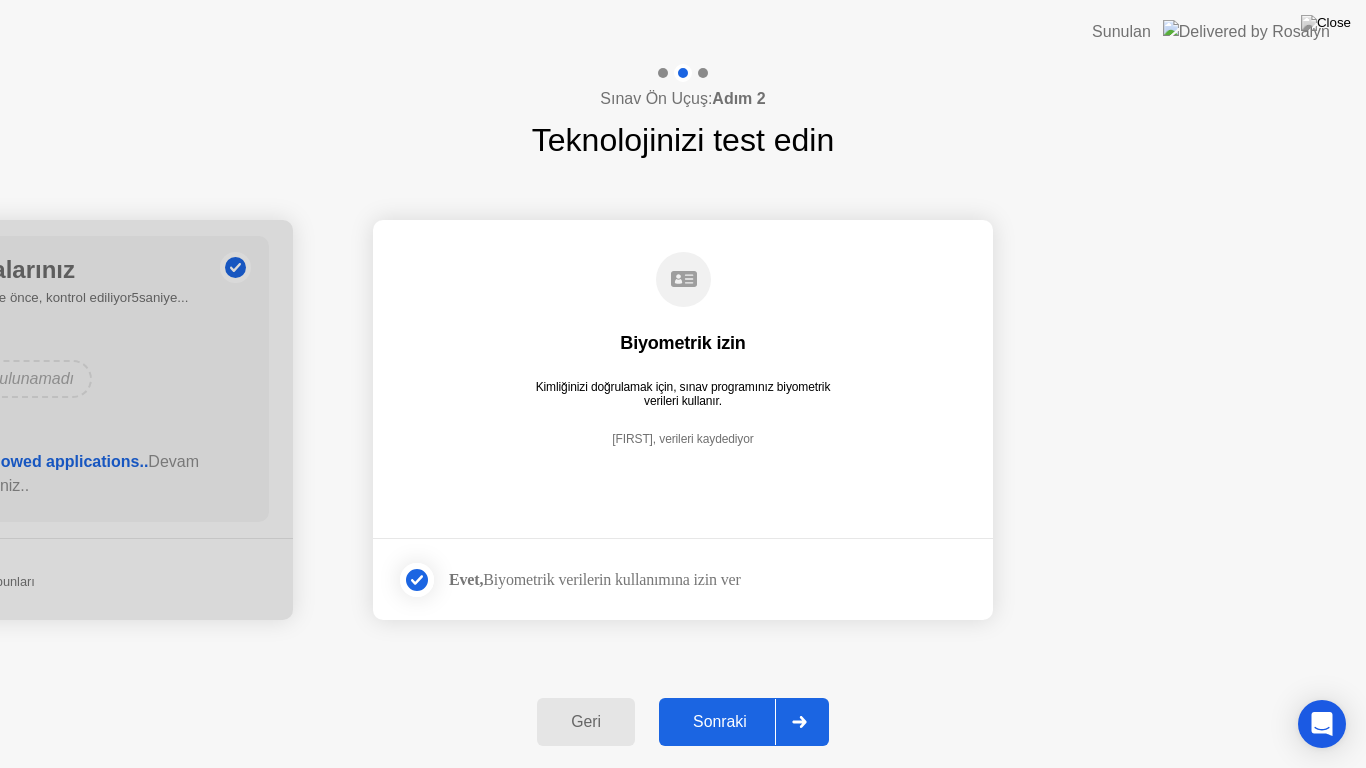 click on "Sonraki" 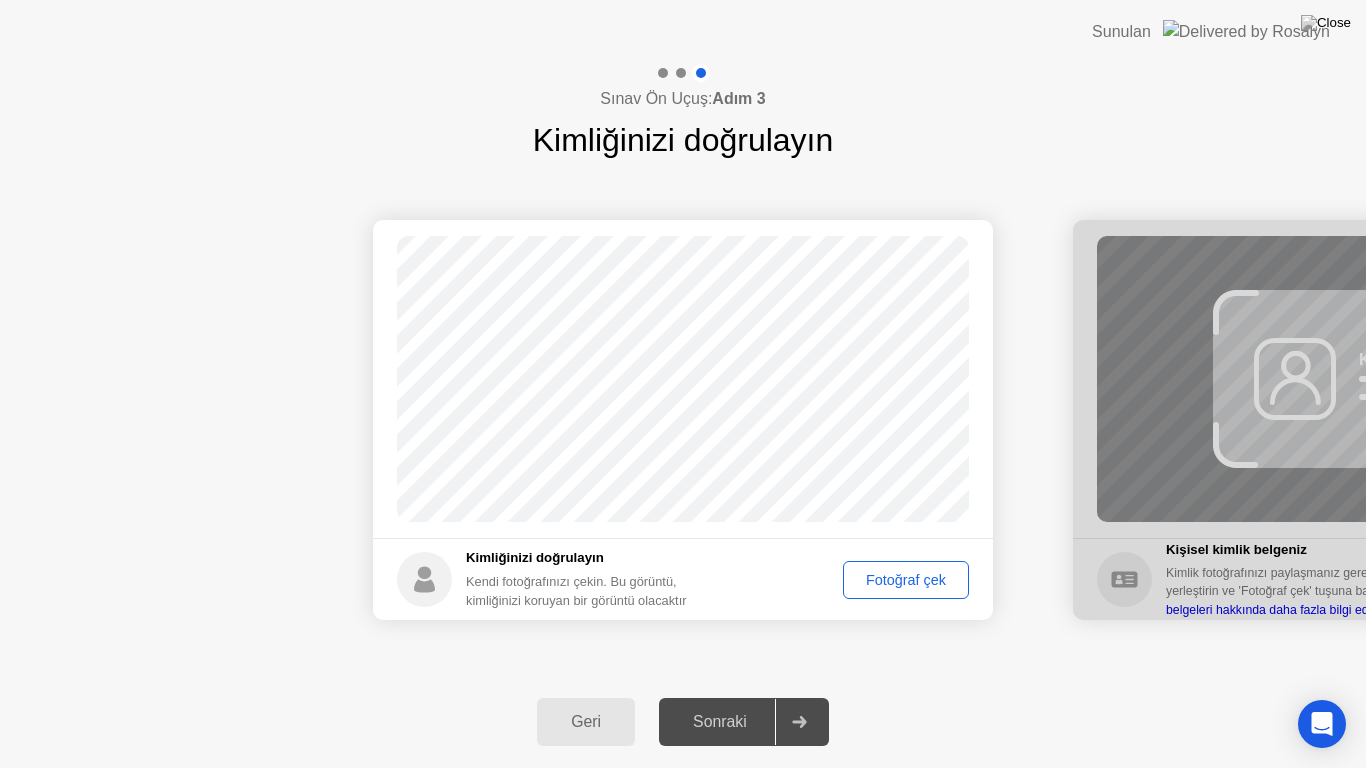 click on "Fotoğraf çek" 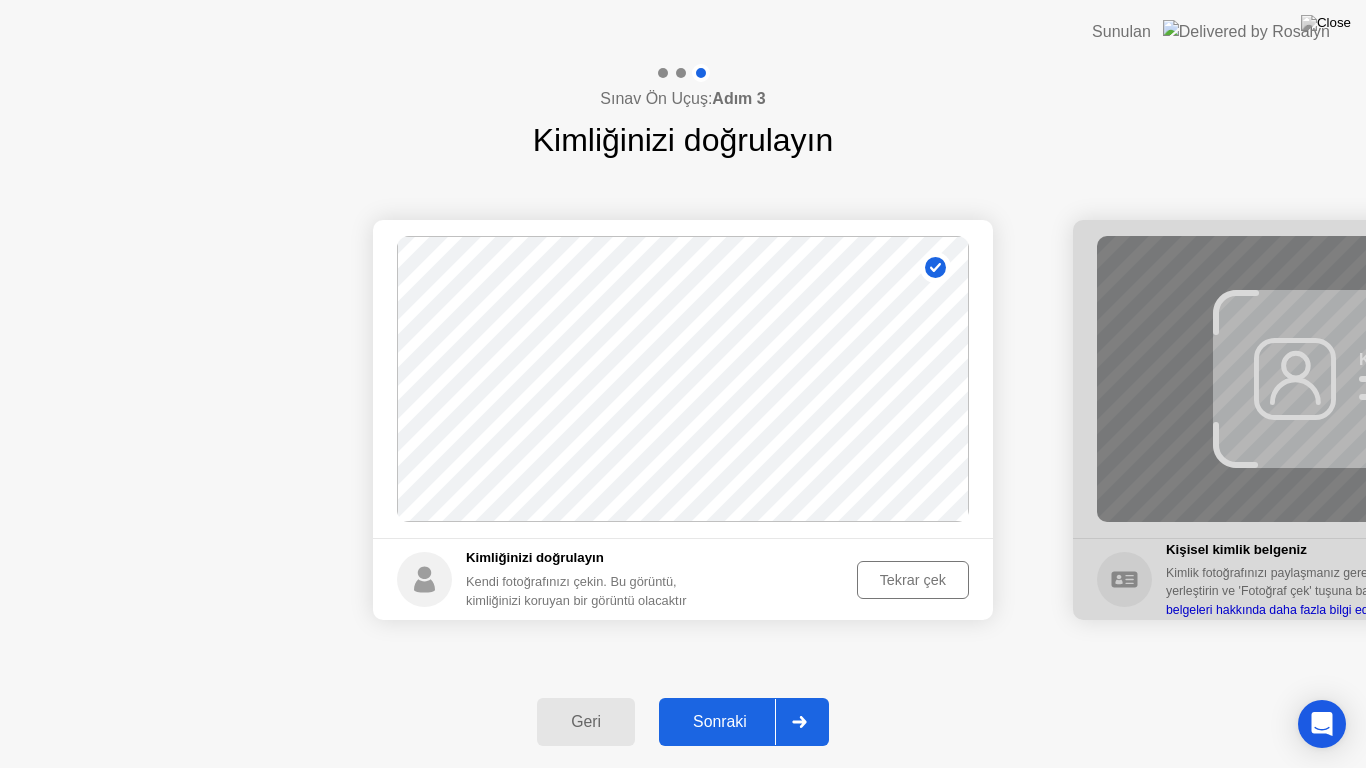 click on "Sonraki" 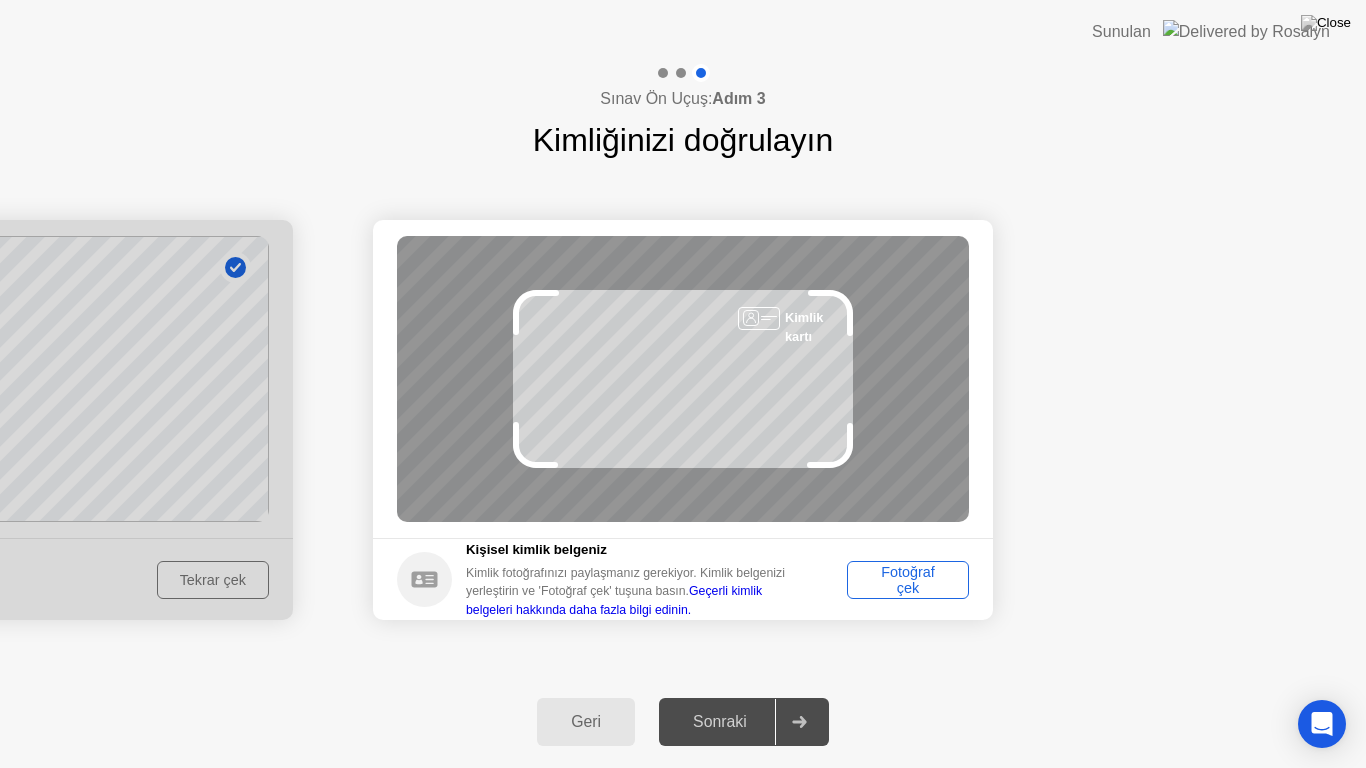 click on "Fotoğraf çek" 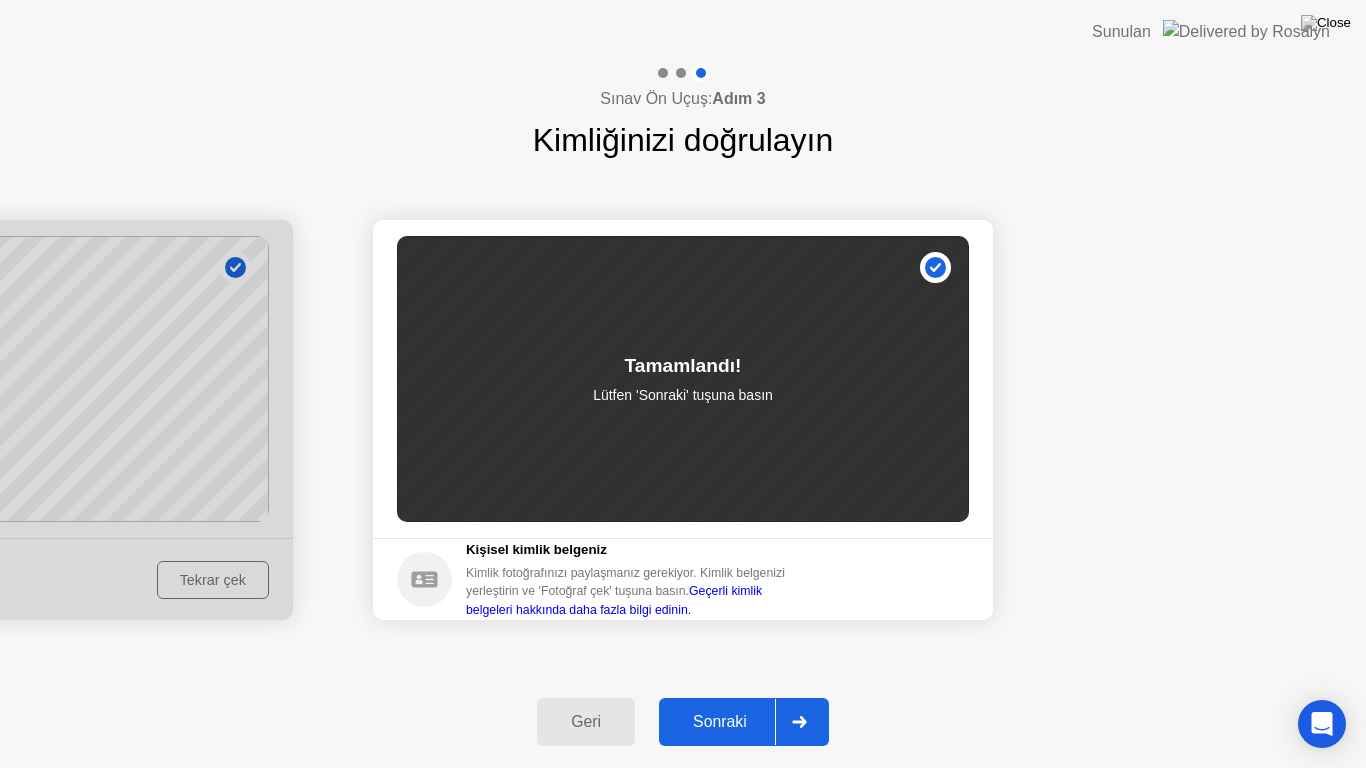 click on "Sonraki" 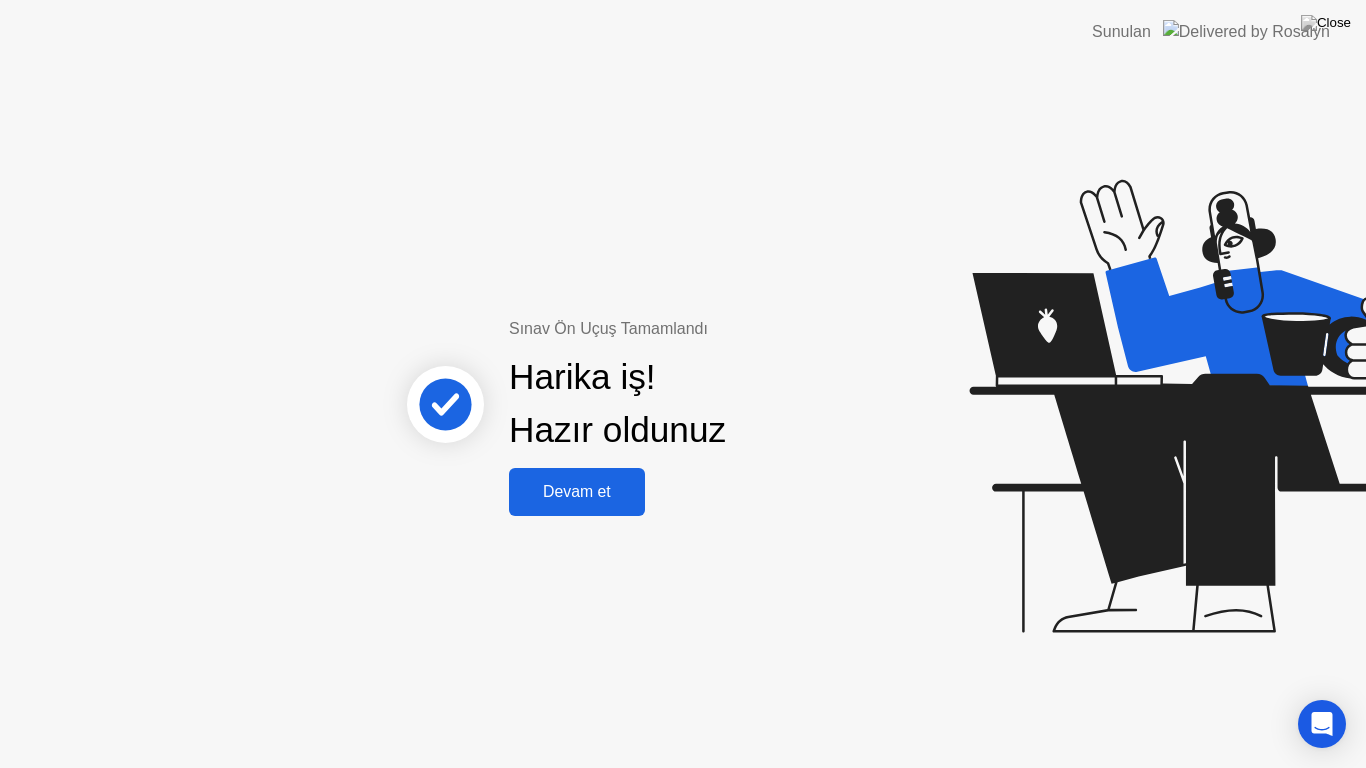 click on "Devam et" 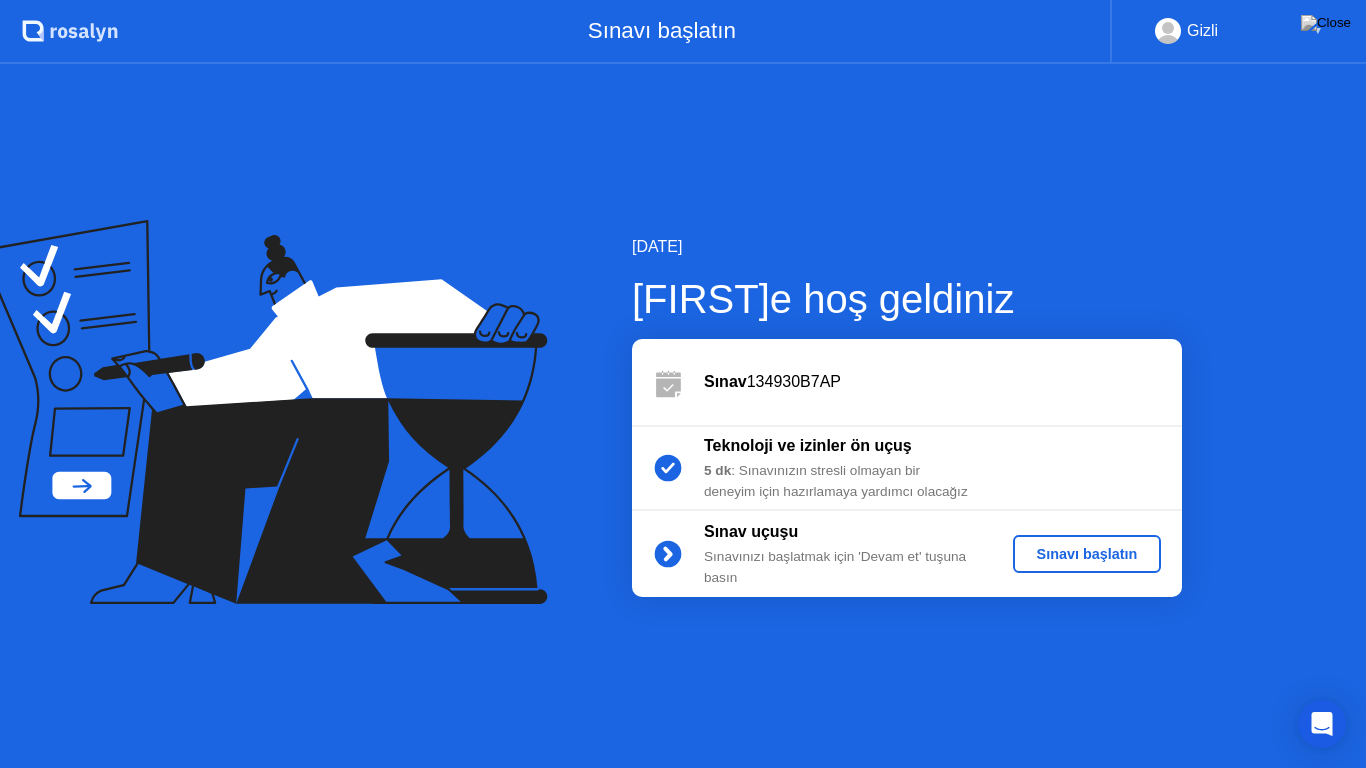click on "Sınavı başlatın" 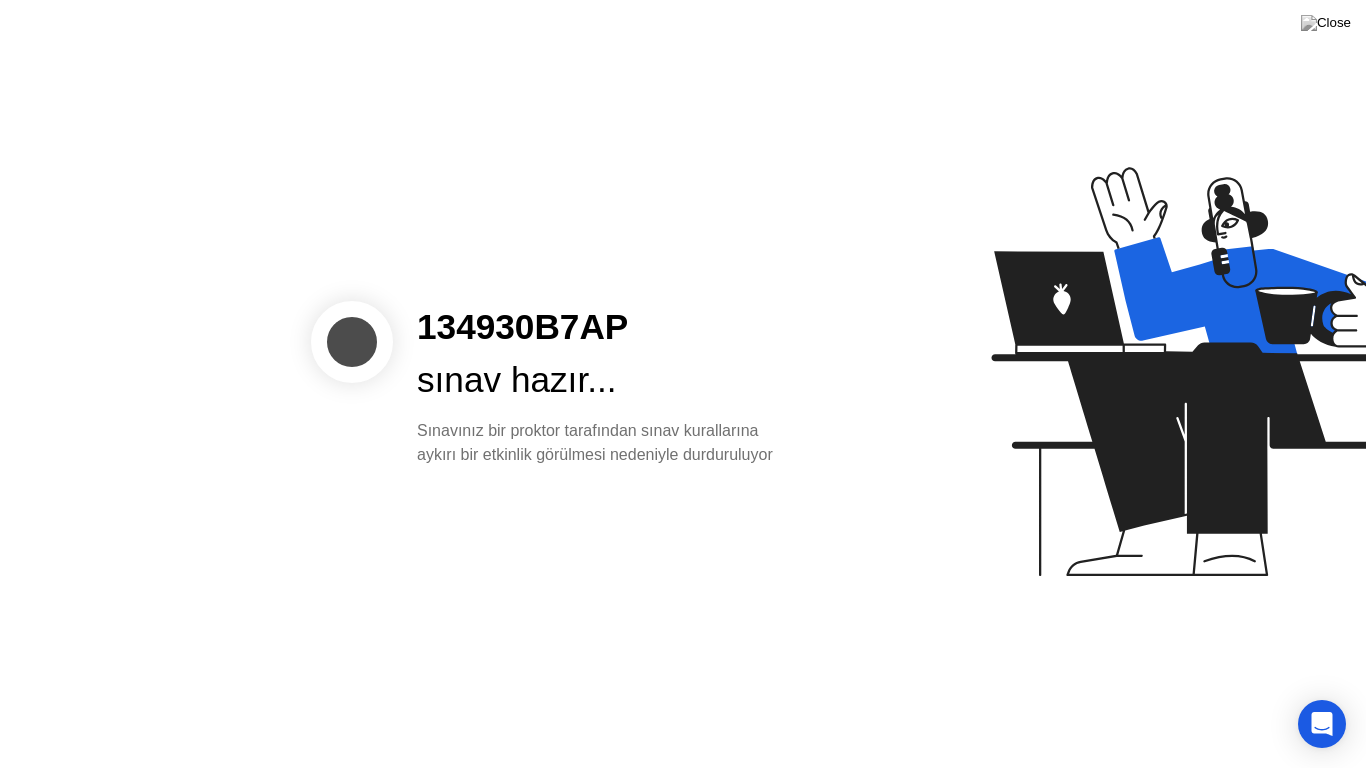 click 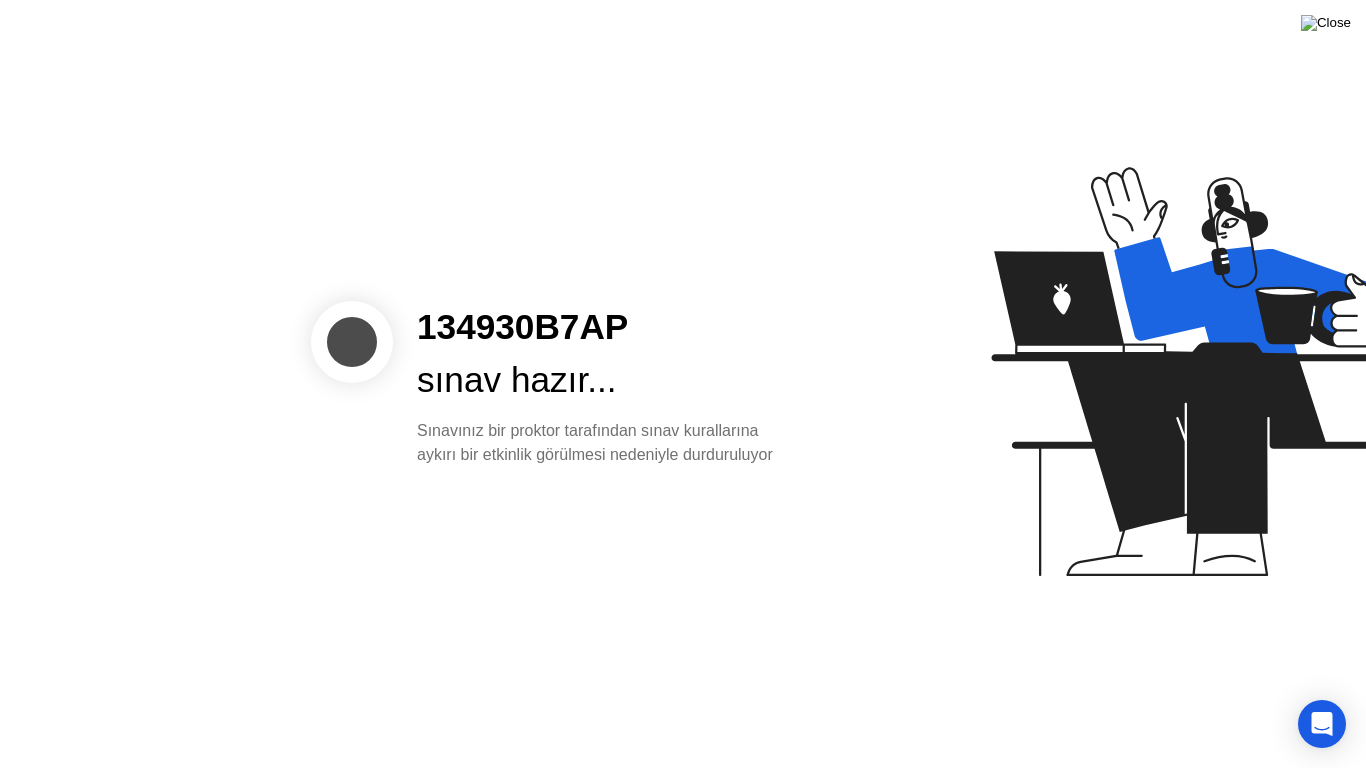 click at bounding box center [1326, 23] 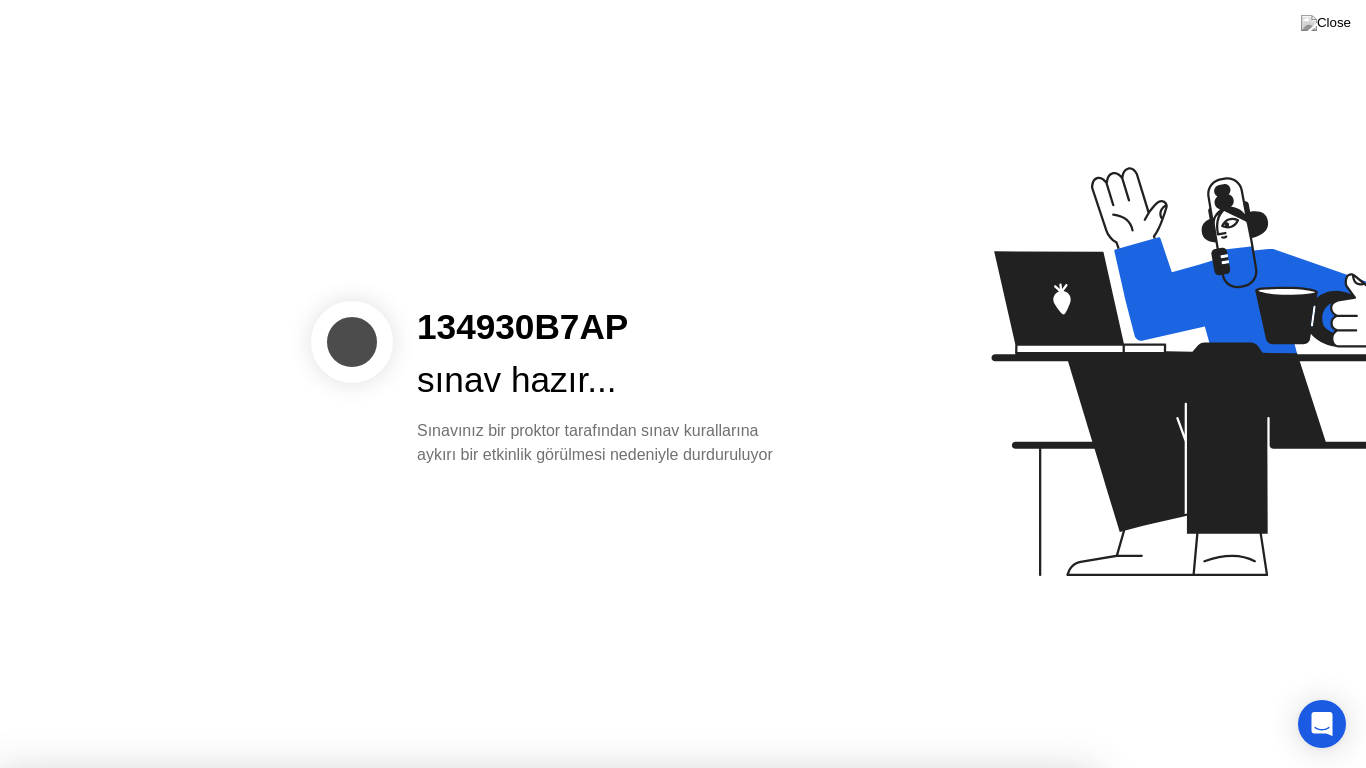 click on "Hayır" at bounding box center (596, 881) 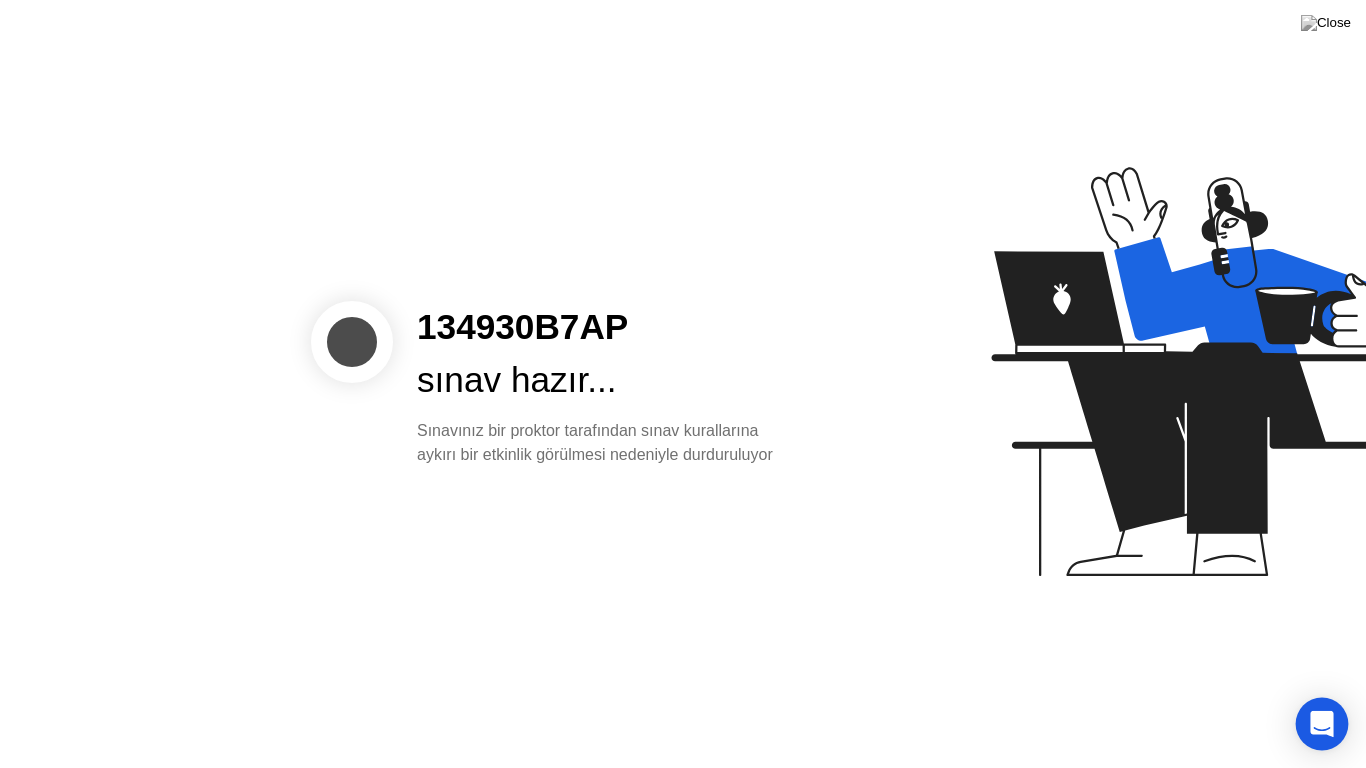 click 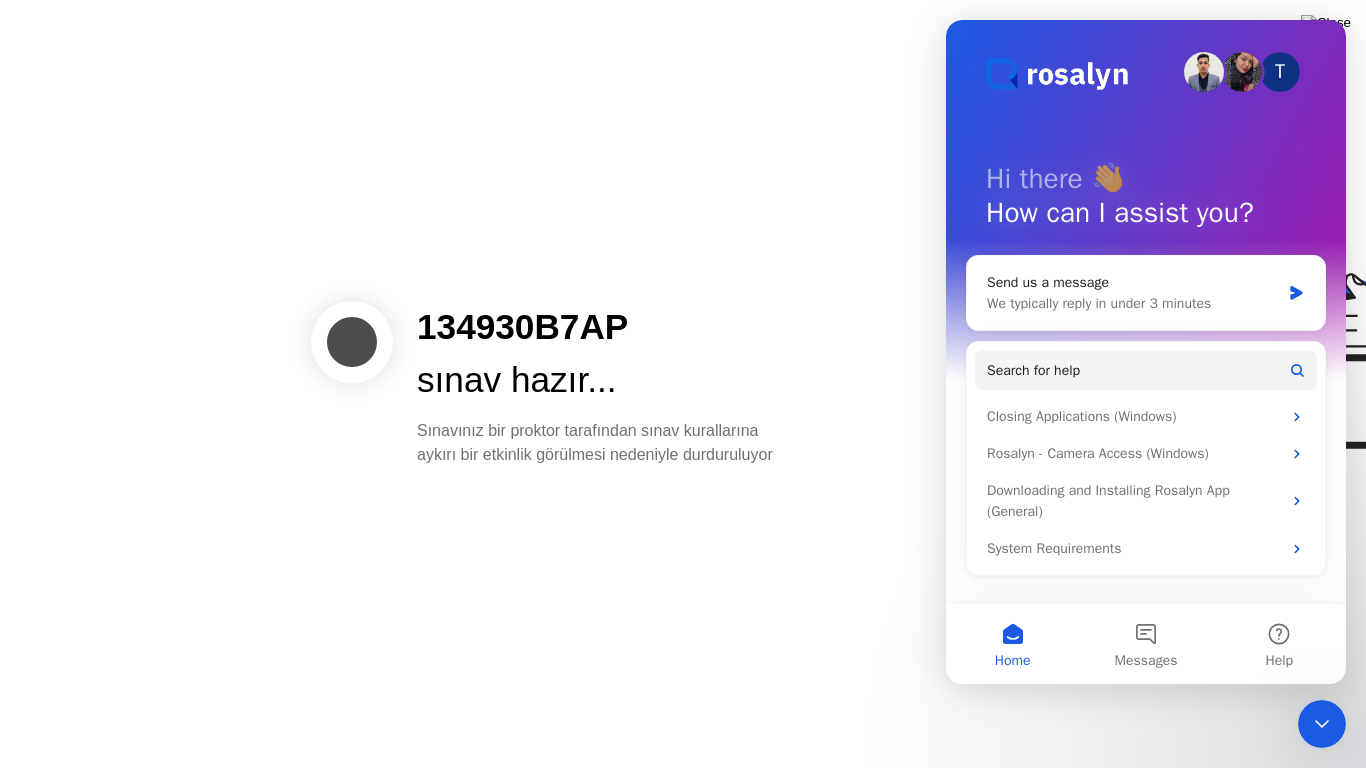 scroll, scrollTop: 0, scrollLeft: 0, axis: both 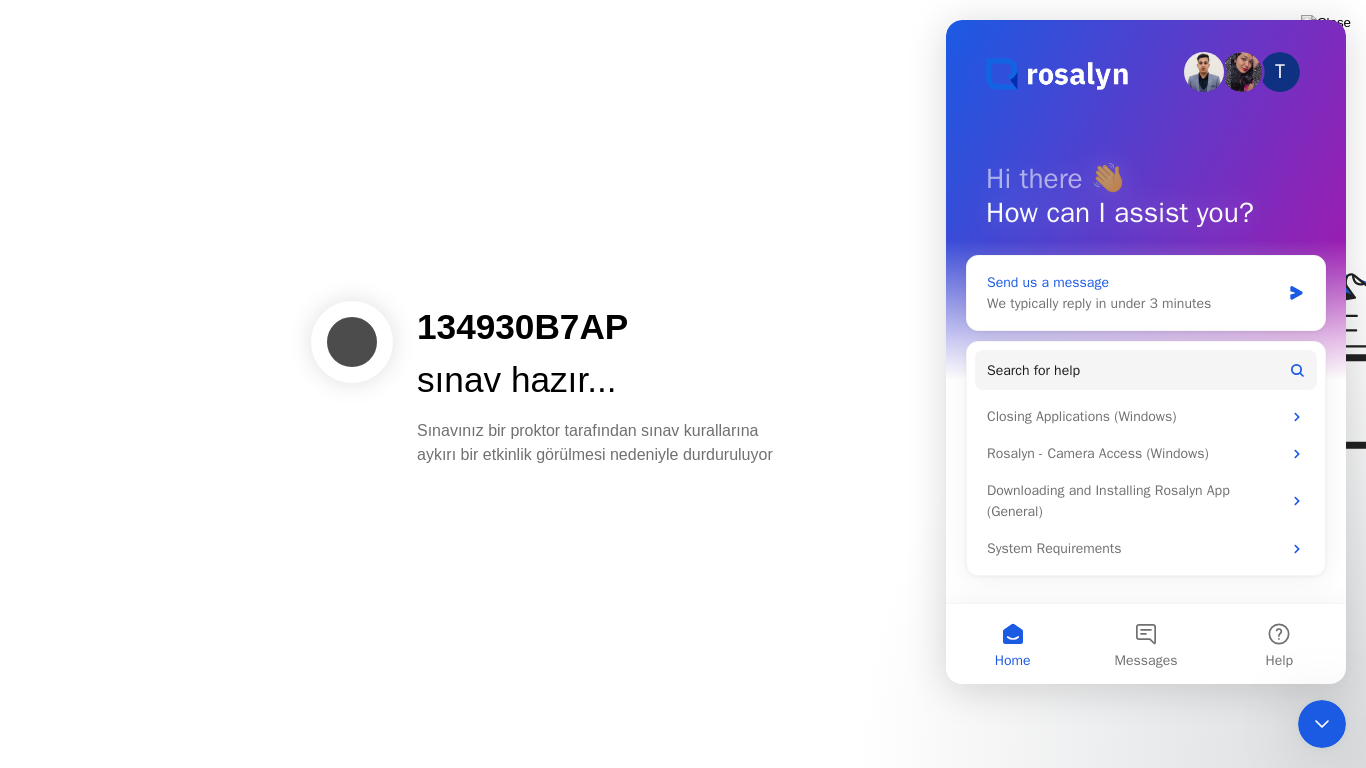 click on "We typically reply in under 3 minutes" at bounding box center [1133, 303] 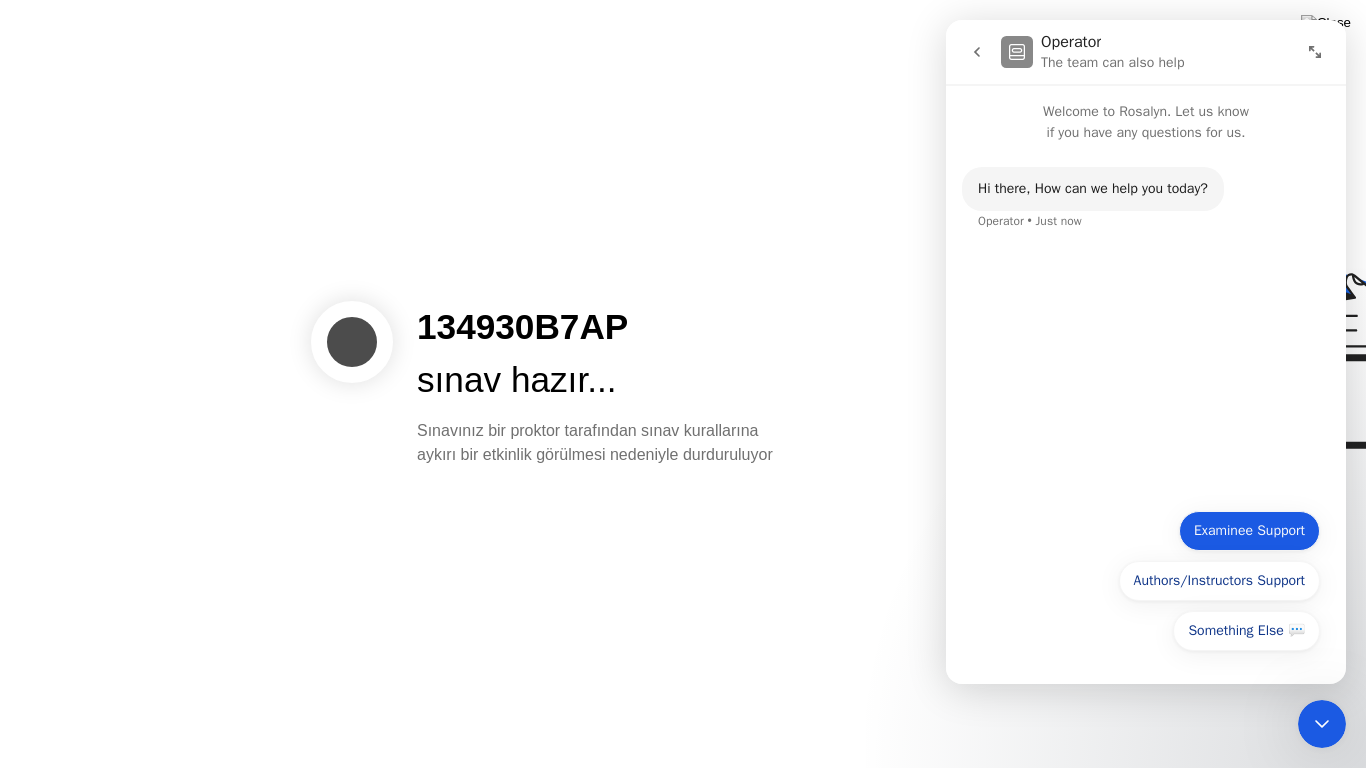 click on "Examinee Support" at bounding box center (1249, 531) 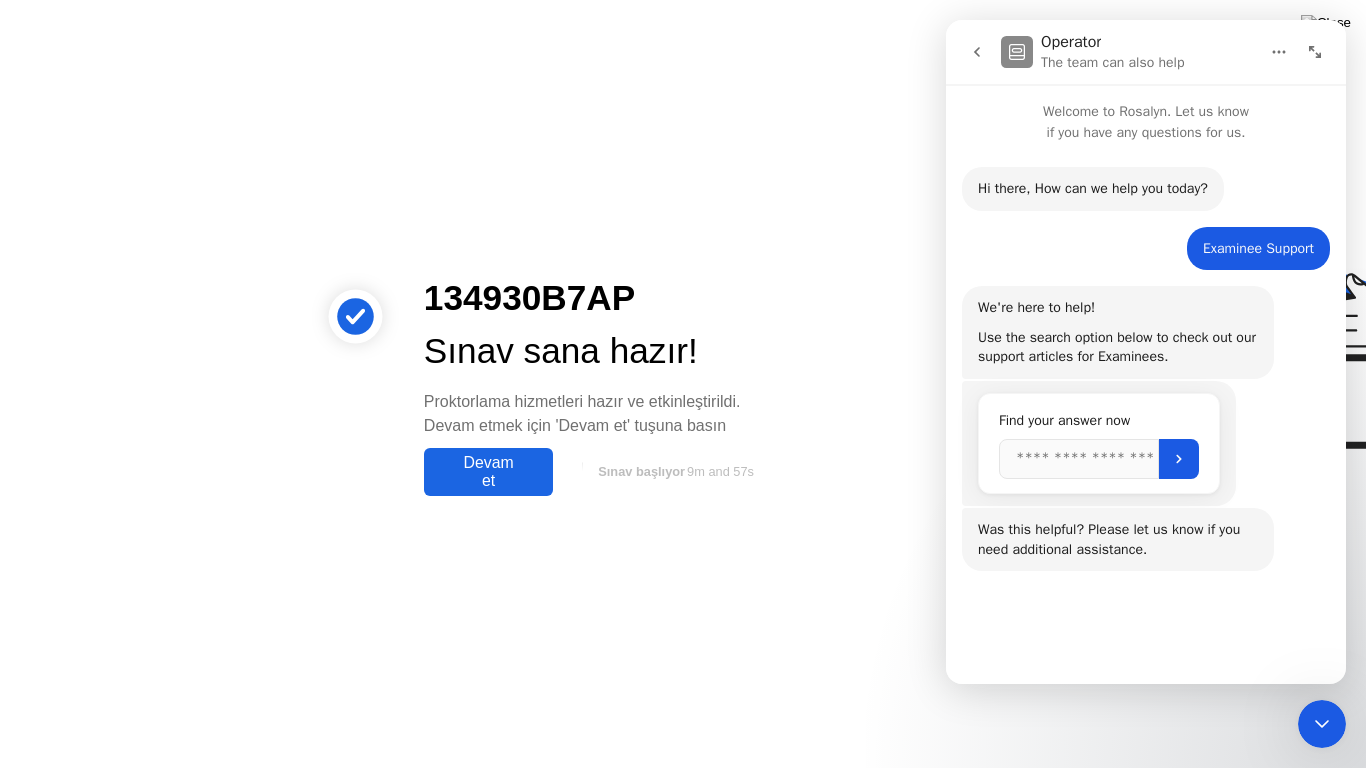 drag, startPoint x: 1318, startPoint y: 724, endPoint x: 1304, endPoint y: 716, distance: 16.124516 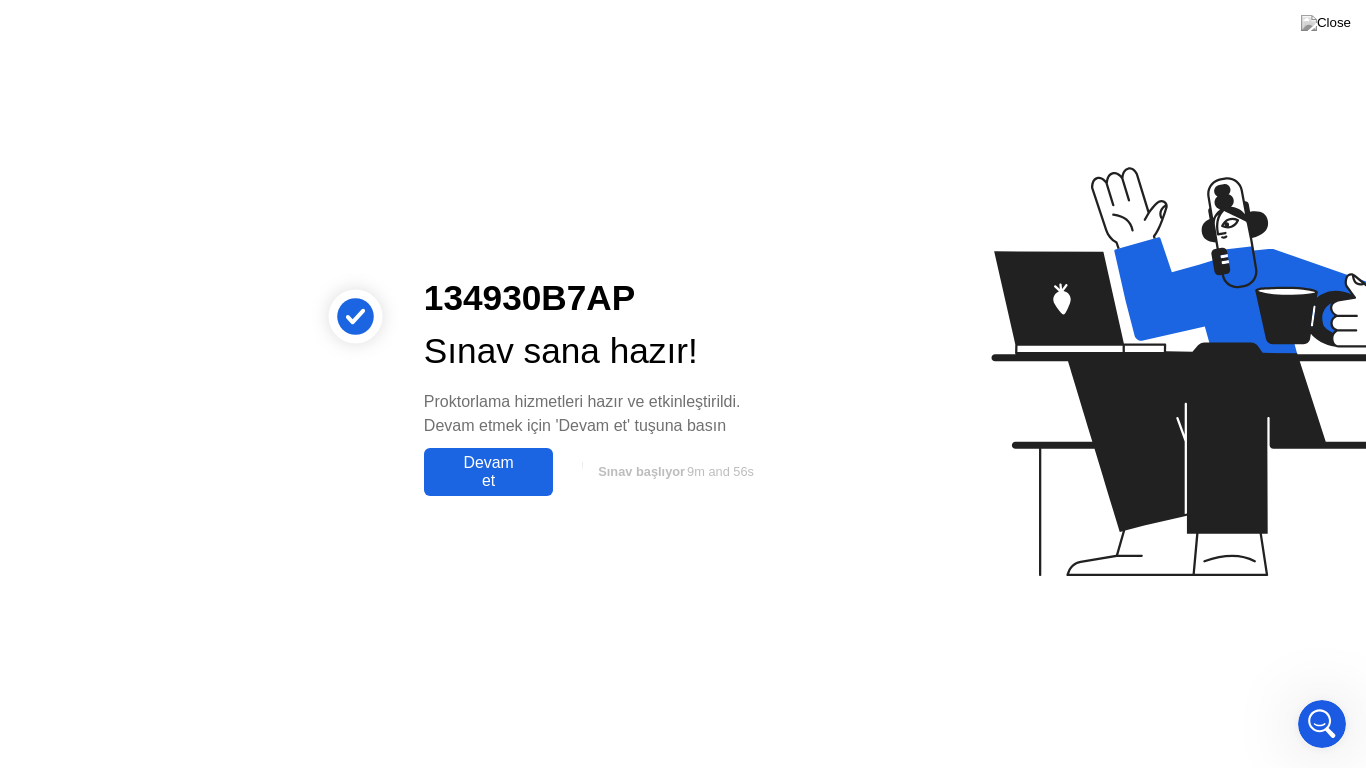 scroll, scrollTop: 0, scrollLeft: 0, axis: both 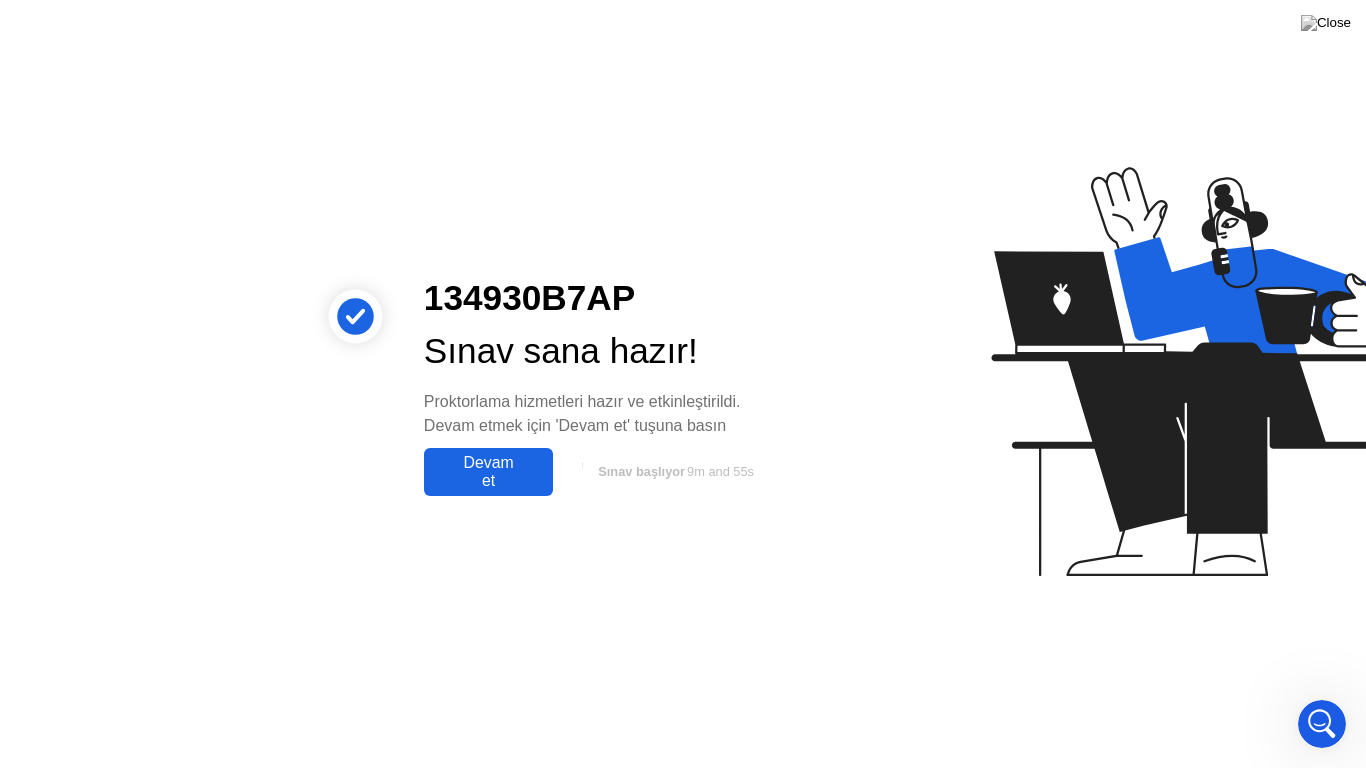 click on "Devam et" 